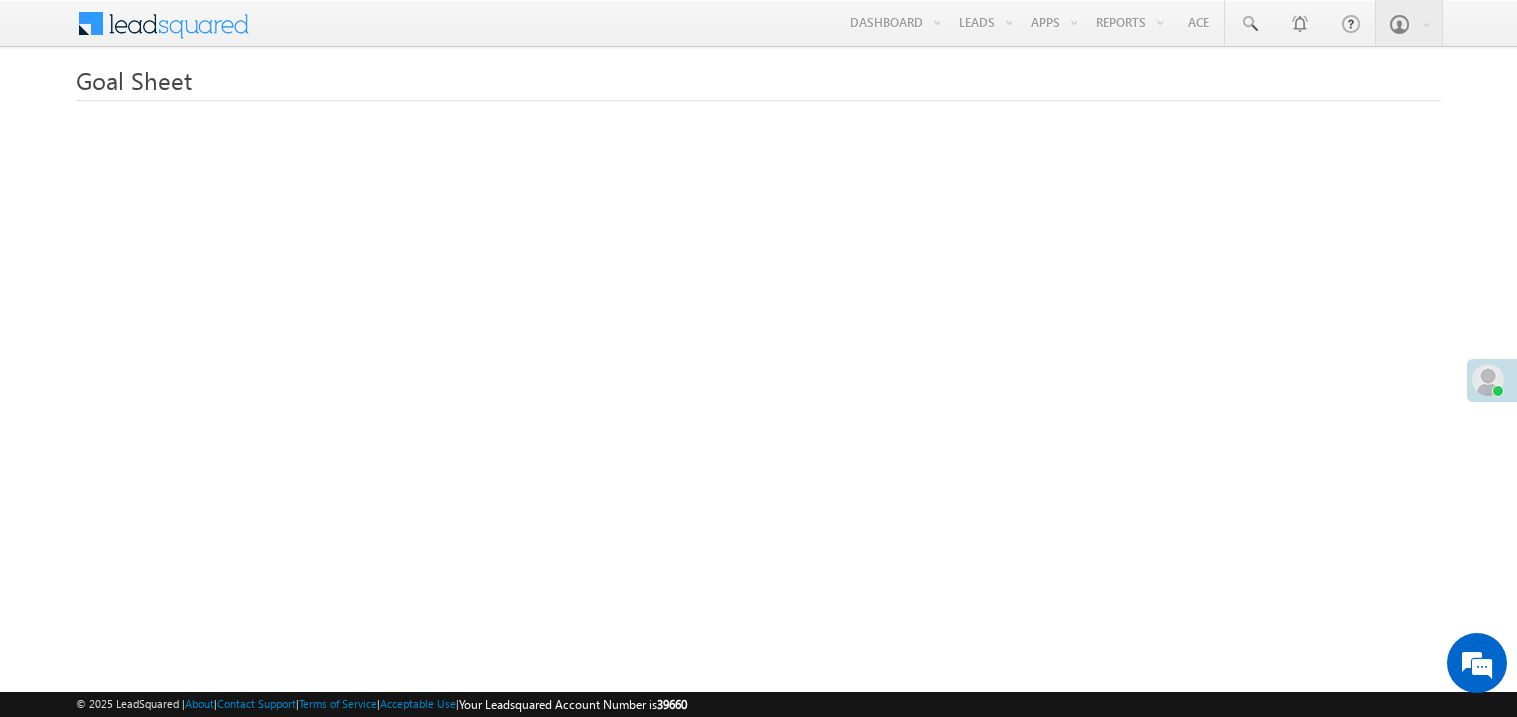 scroll, scrollTop: 0, scrollLeft: 0, axis: both 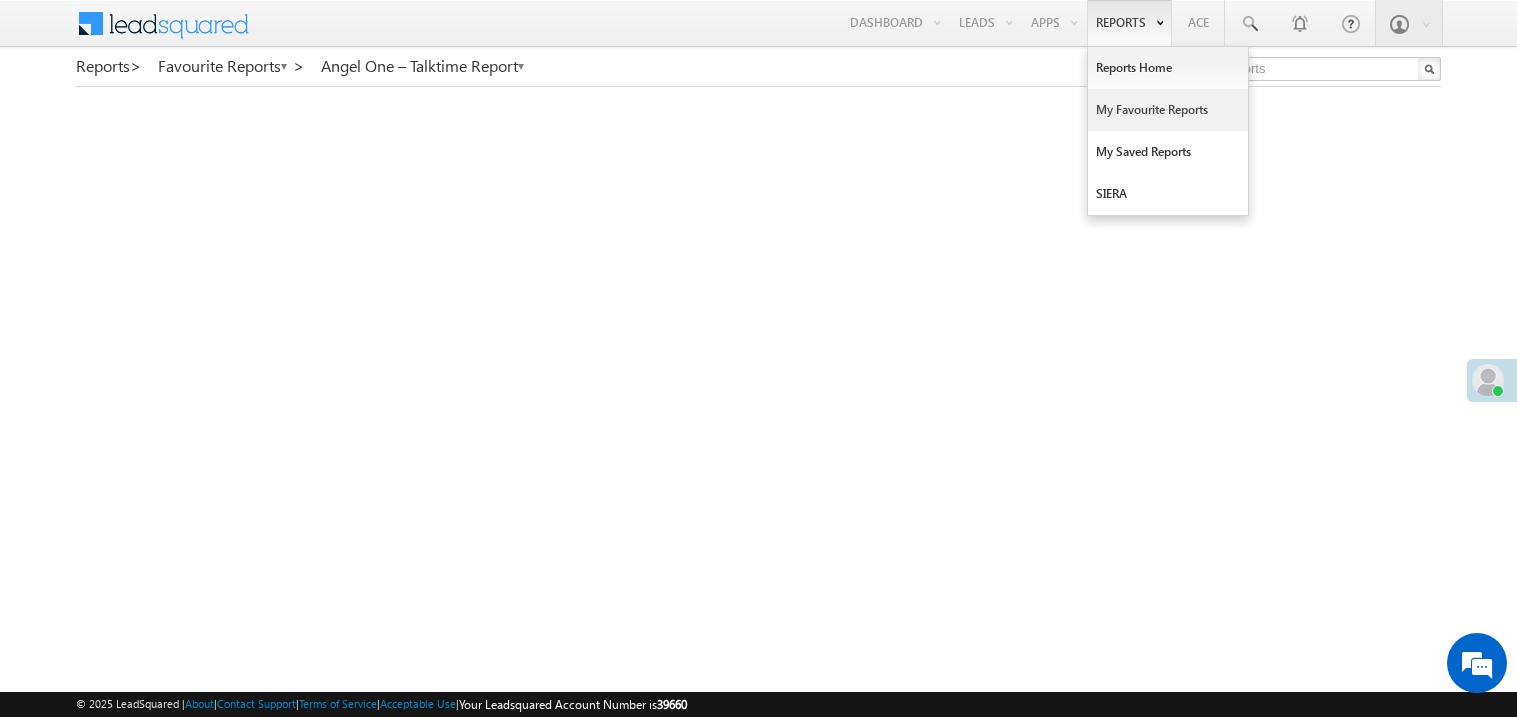 click on "My Favourite Reports" at bounding box center [1168, 110] 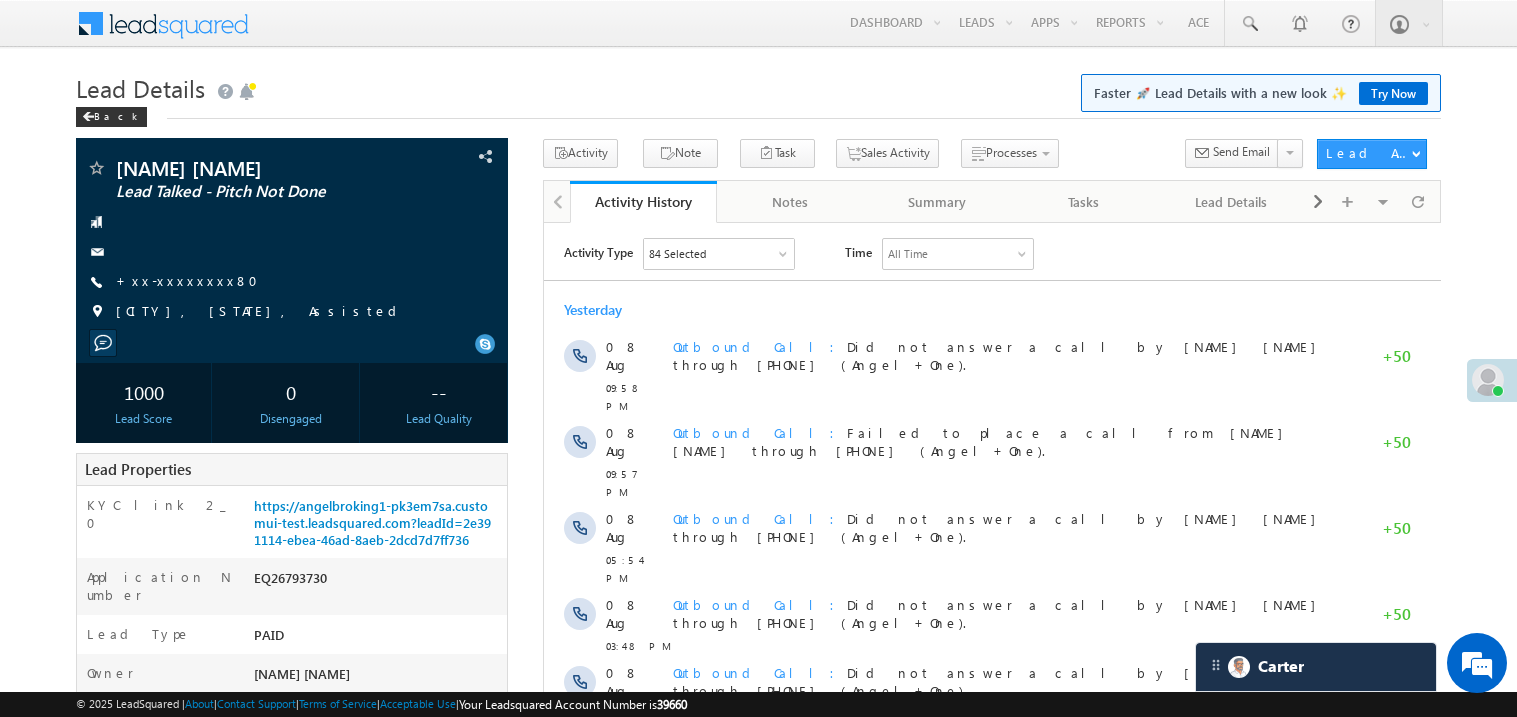 scroll, scrollTop: 0, scrollLeft: 0, axis: both 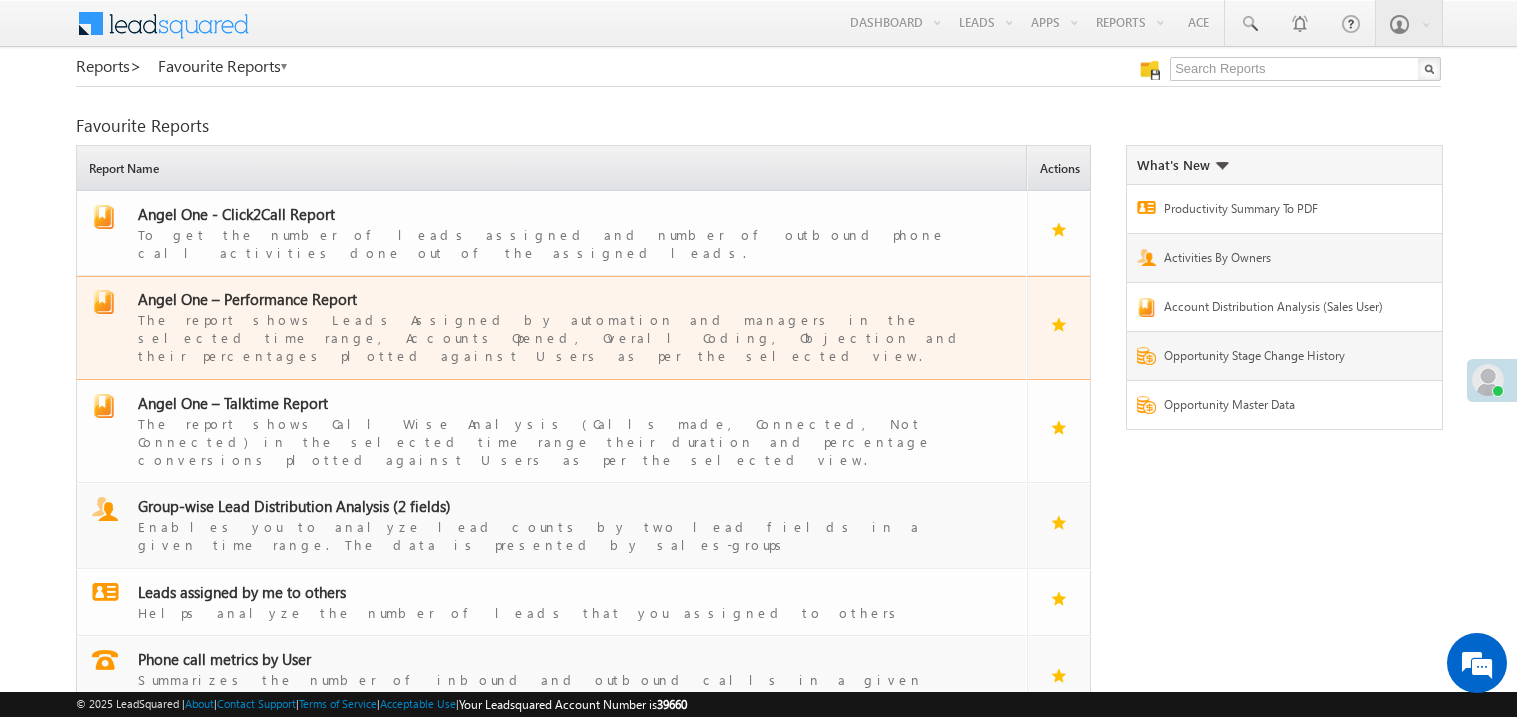 click on "Angel One – Performance Report" at bounding box center [247, 299] 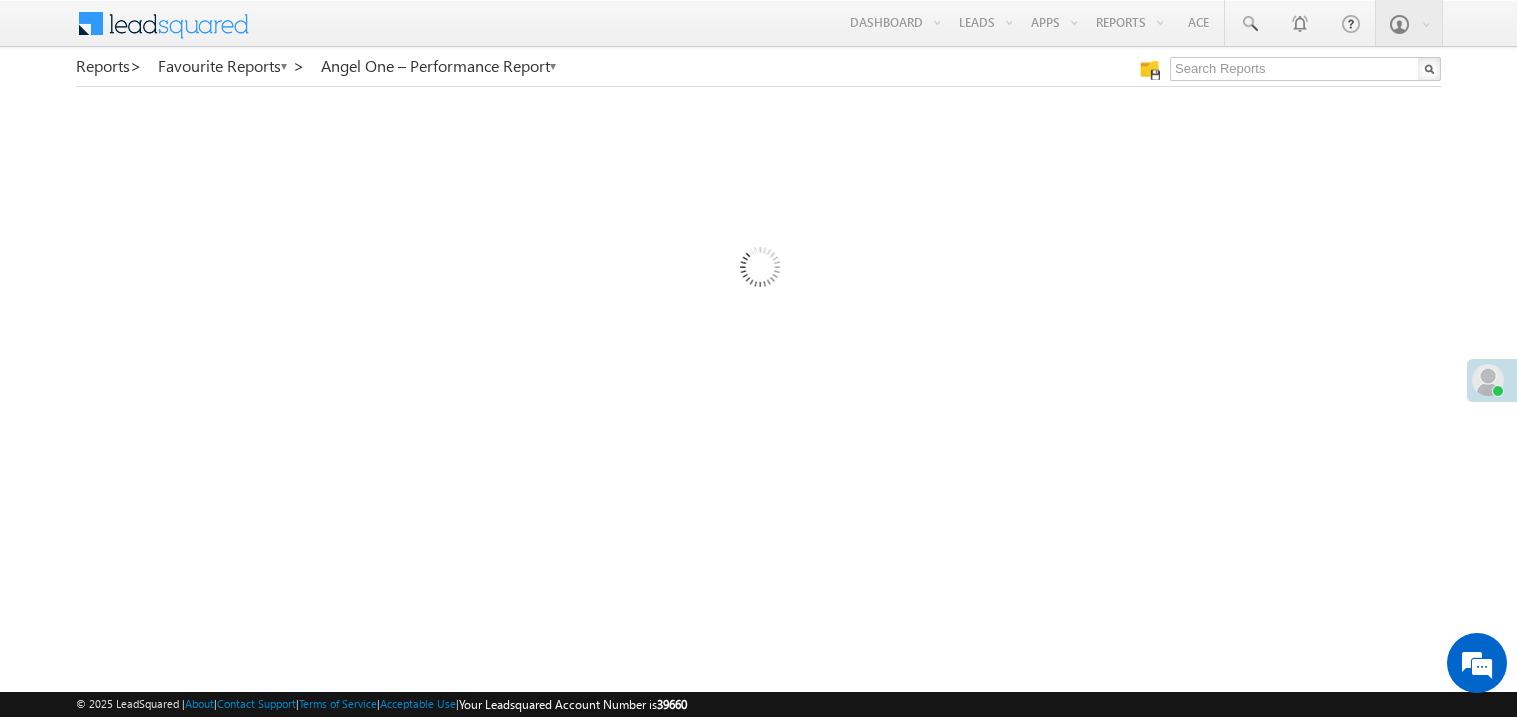 scroll, scrollTop: 0, scrollLeft: 0, axis: both 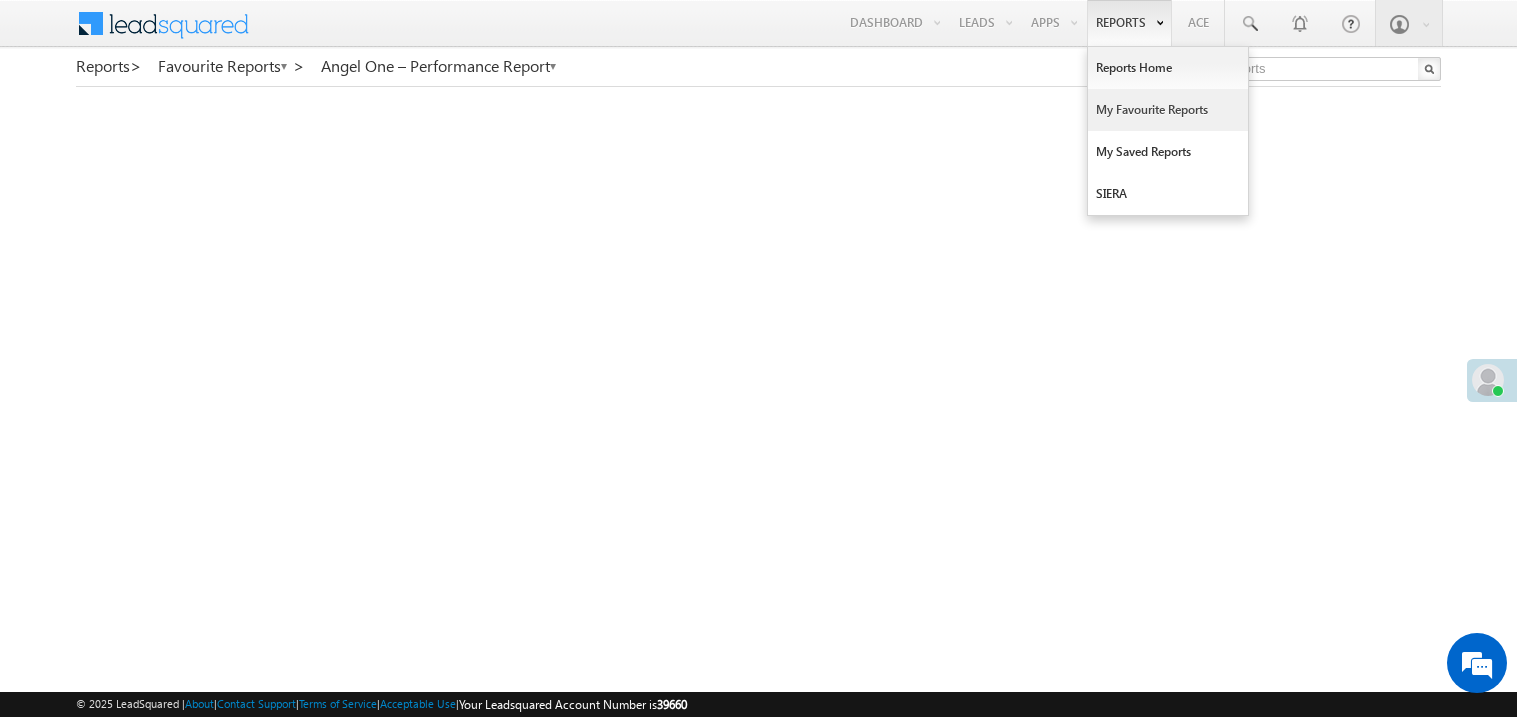 click on "My Favourite Reports" at bounding box center [1168, 110] 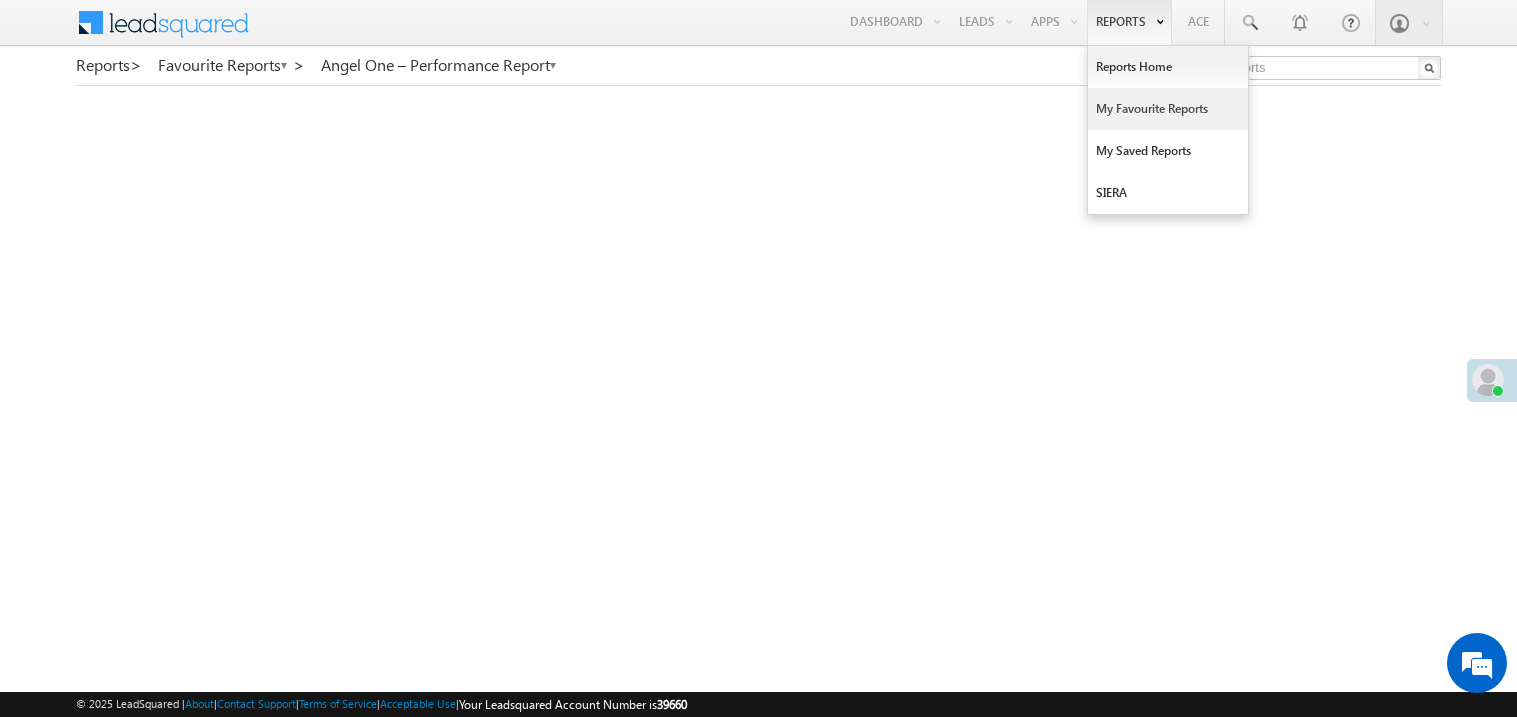 scroll, scrollTop: 0, scrollLeft: 0, axis: both 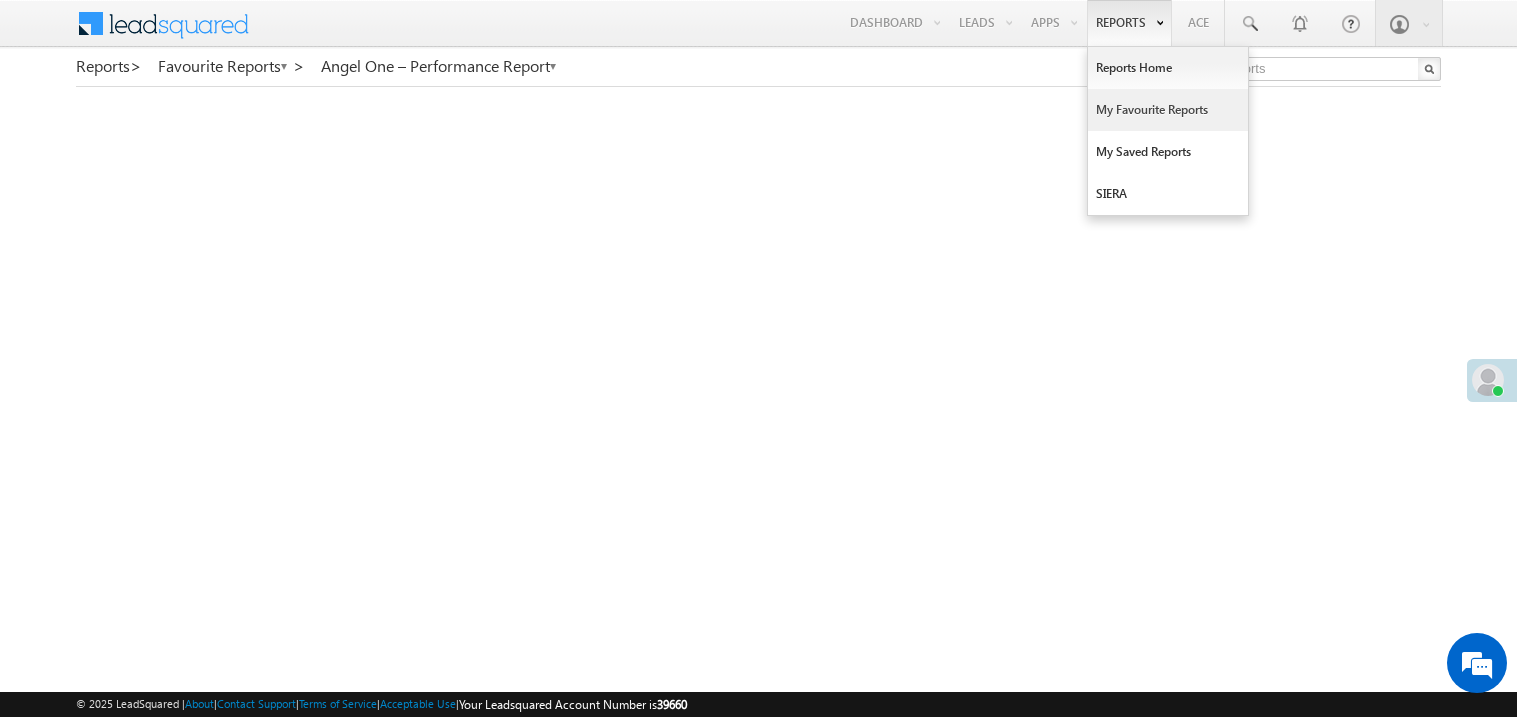 click on "My Favourite Reports" at bounding box center [1168, 110] 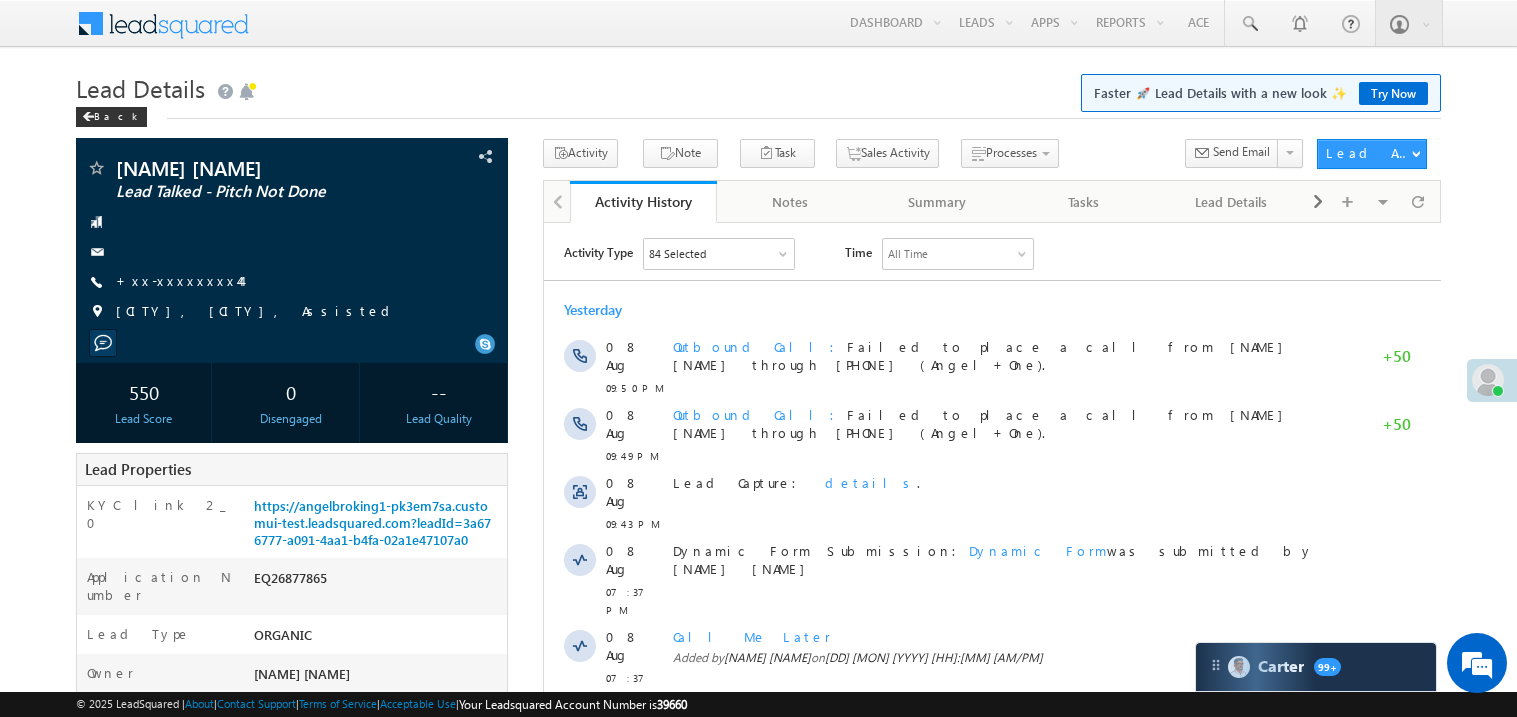 scroll, scrollTop: 0, scrollLeft: 0, axis: both 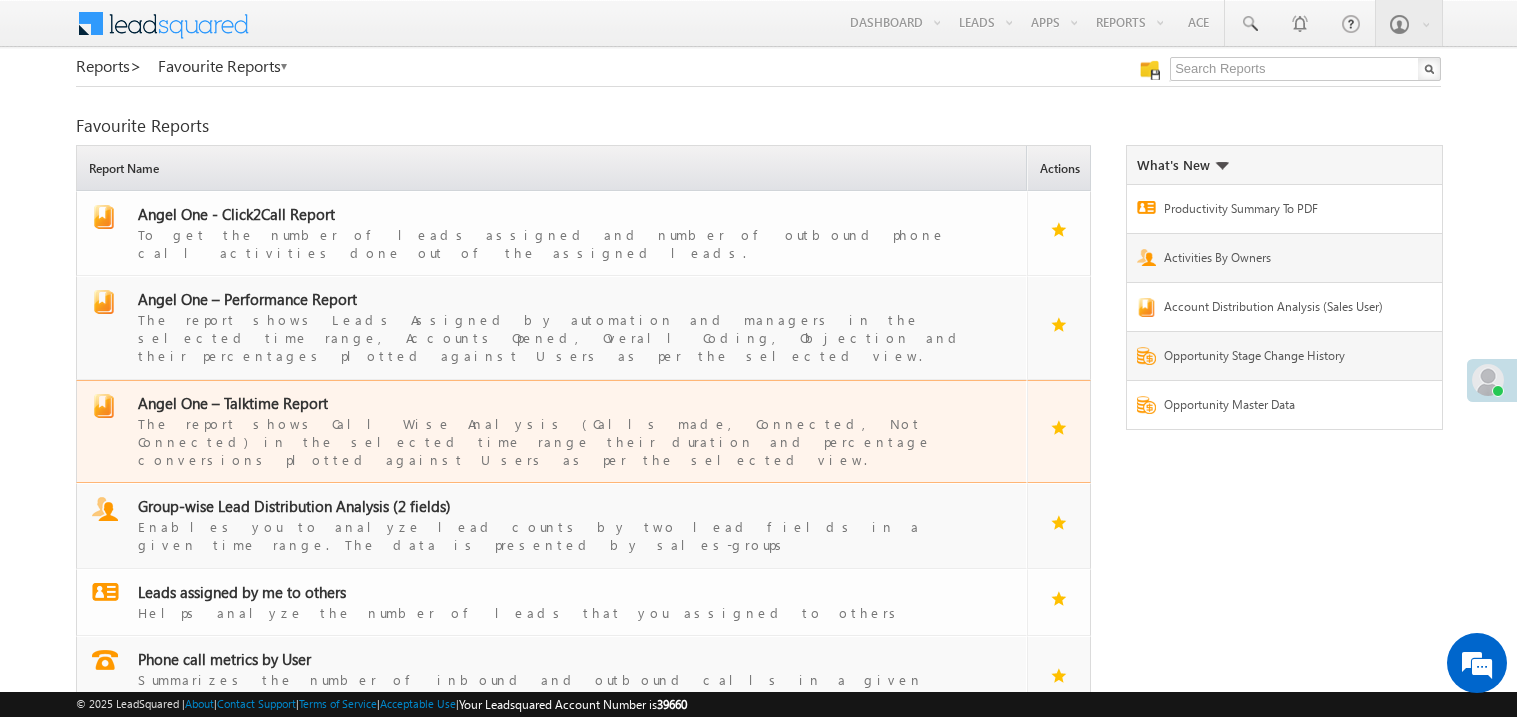 click on "Angel One – Talktime Report" at bounding box center [233, 403] 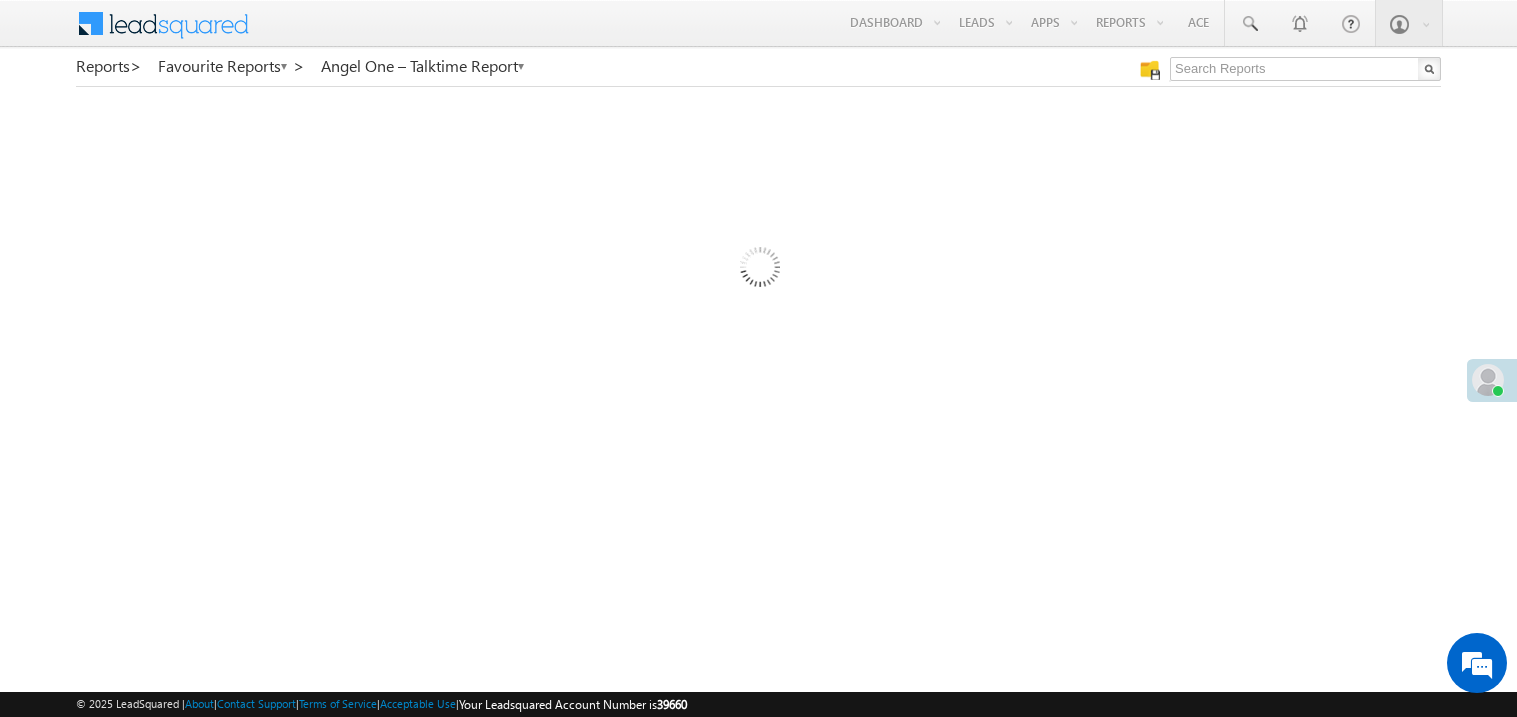 scroll, scrollTop: 0, scrollLeft: 0, axis: both 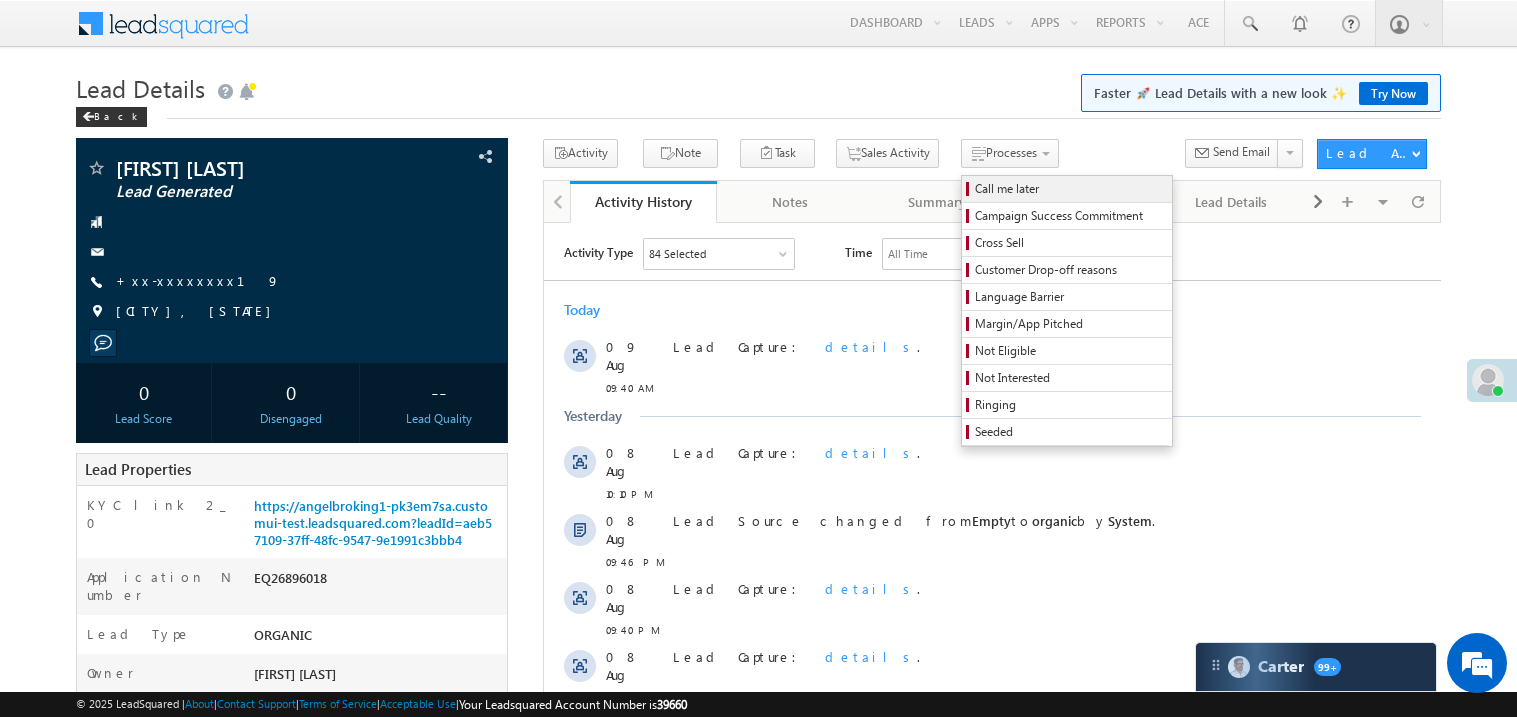 click on "Call me later" at bounding box center [1070, 189] 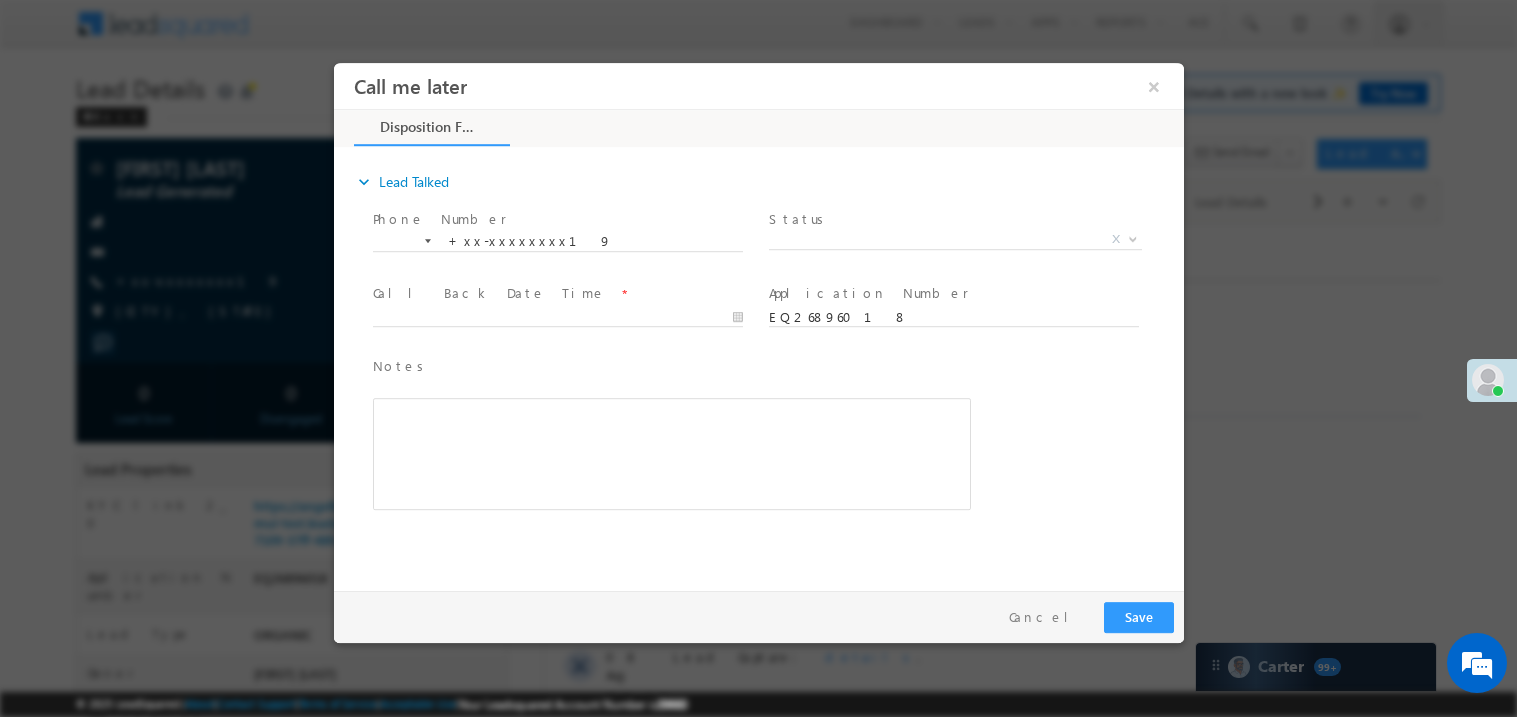 scroll, scrollTop: 0, scrollLeft: 0, axis: both 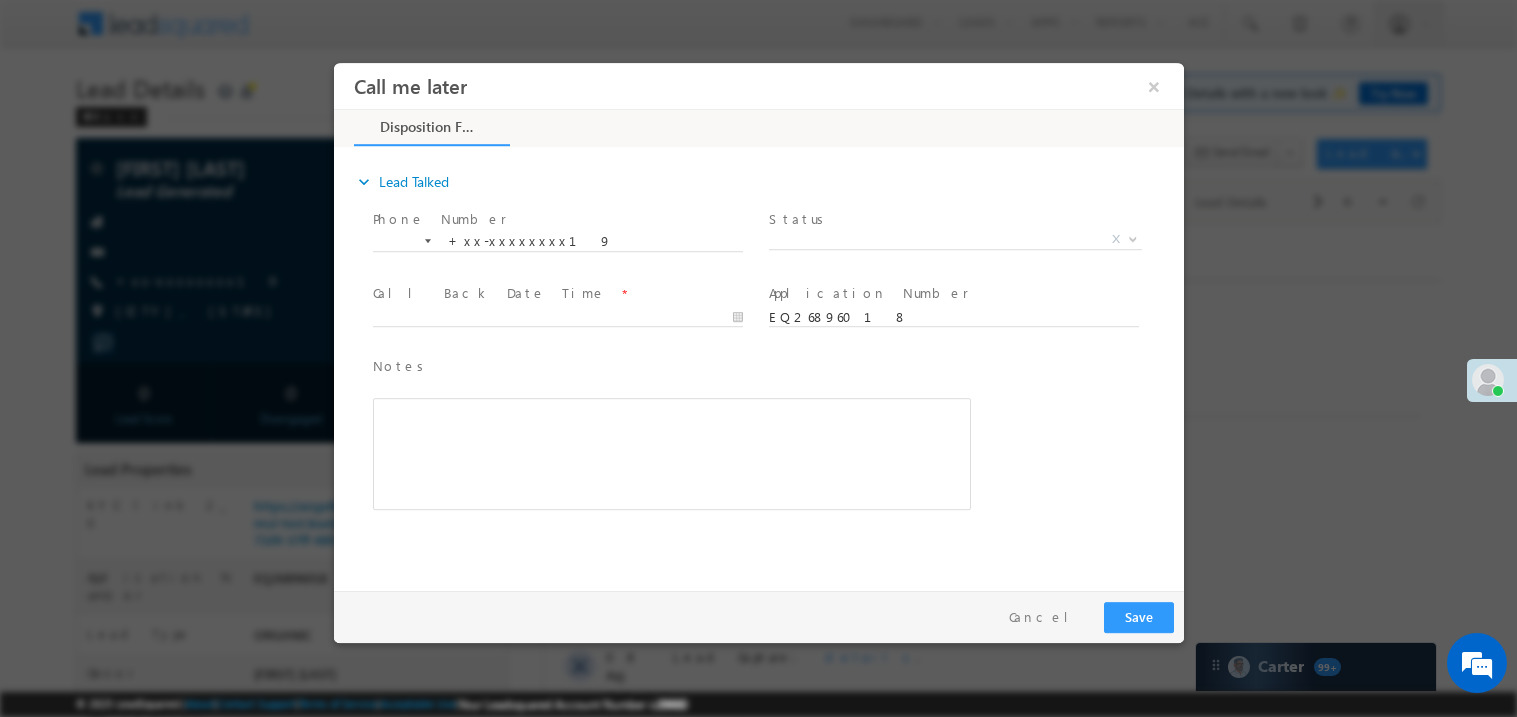 click on "Status
*" at bounding box center [952, 219] 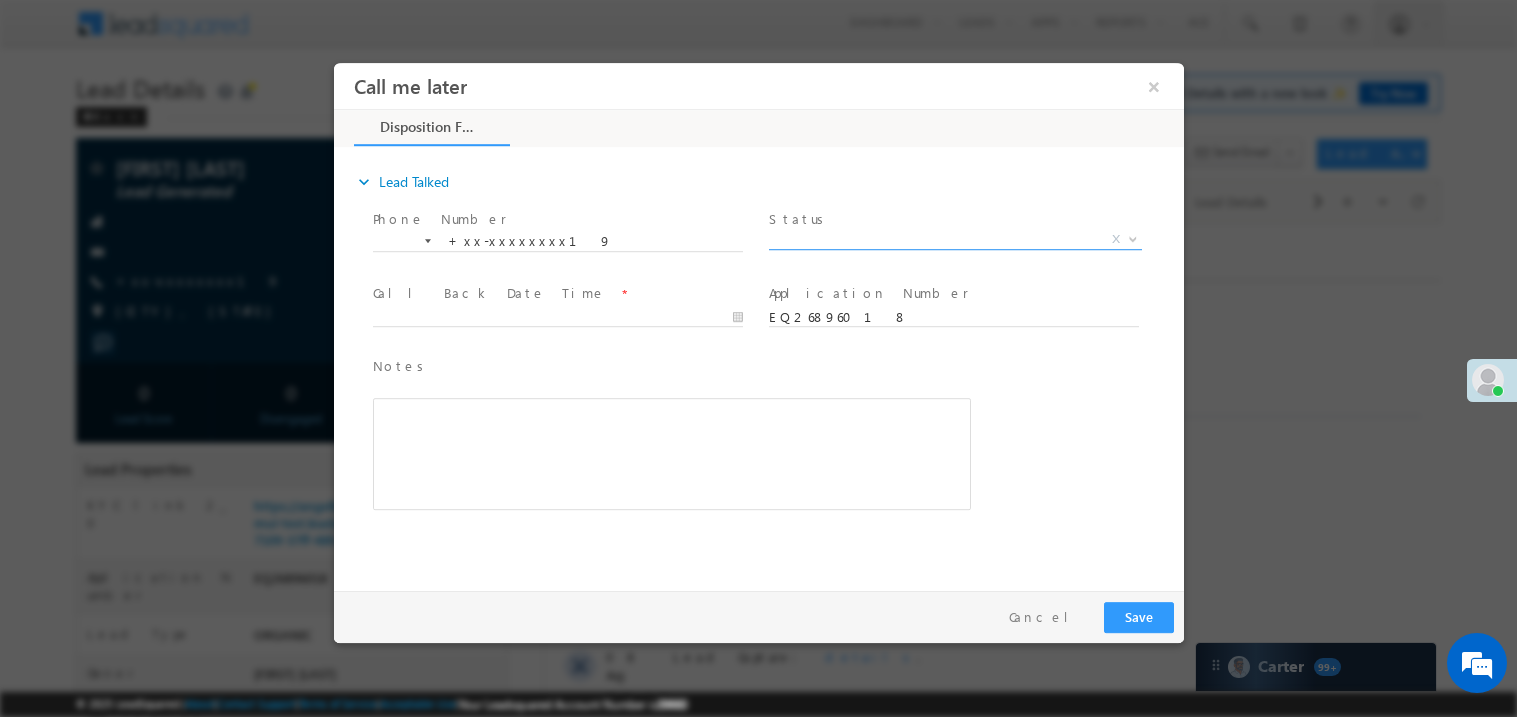 click on "X" at bounding box center (954, 239) 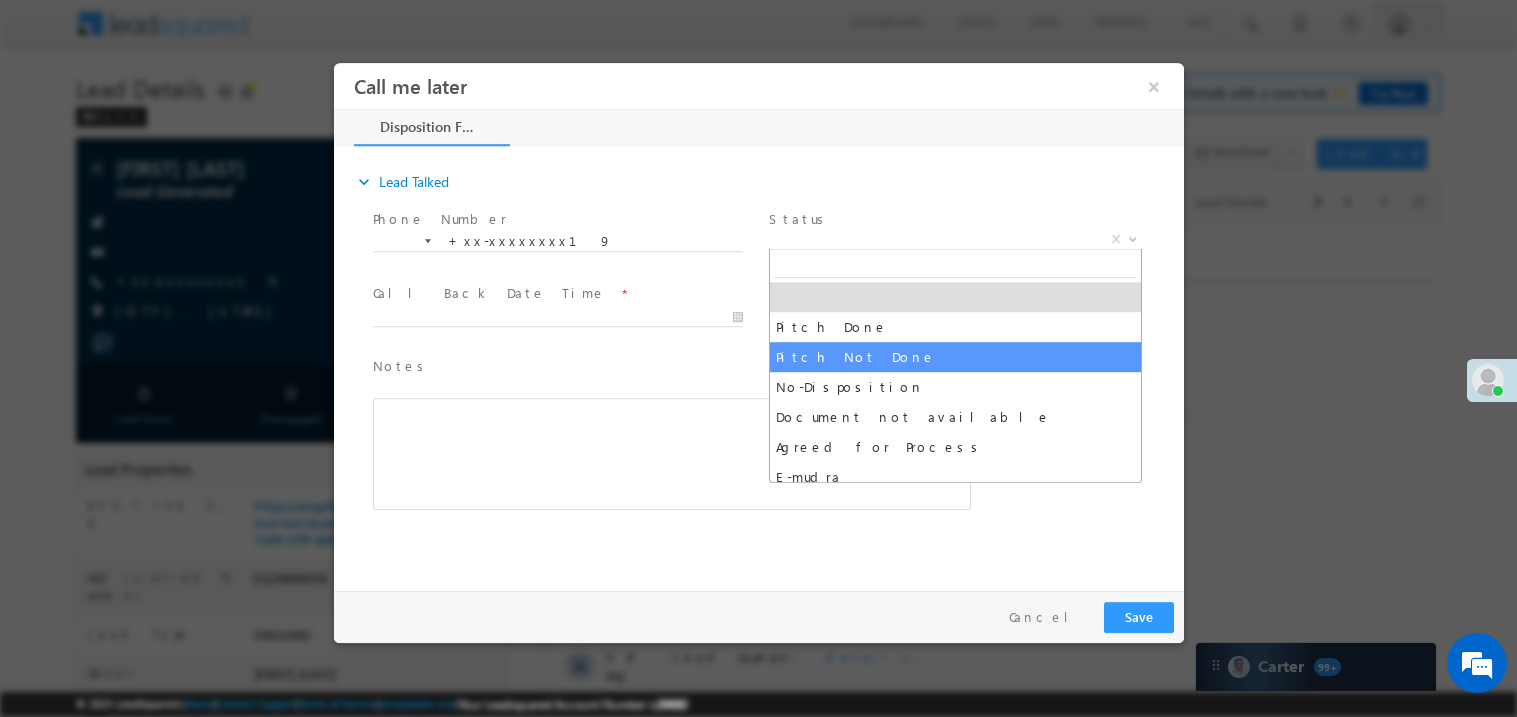 select on "Pitch Not Done" 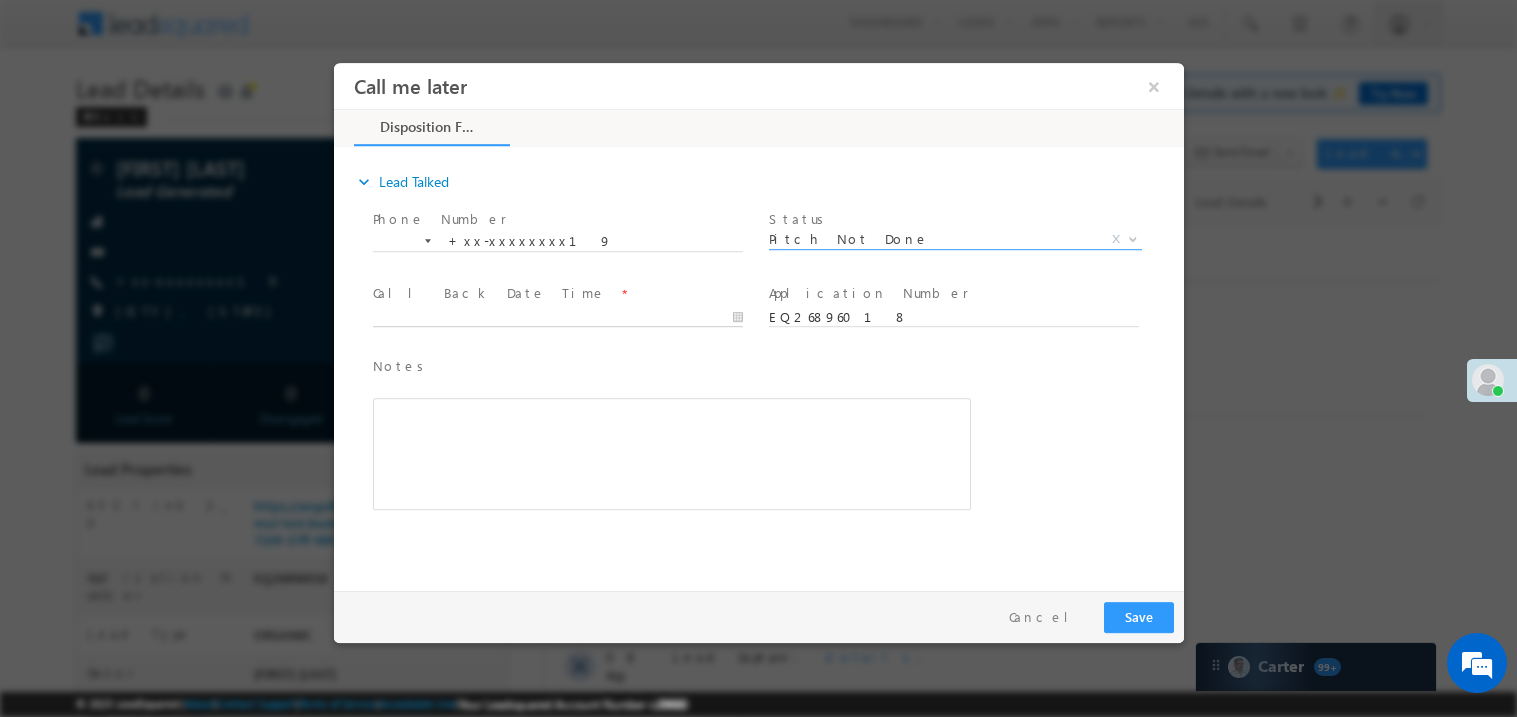 click on "Call me later
×" at bounding box center [758, 321] 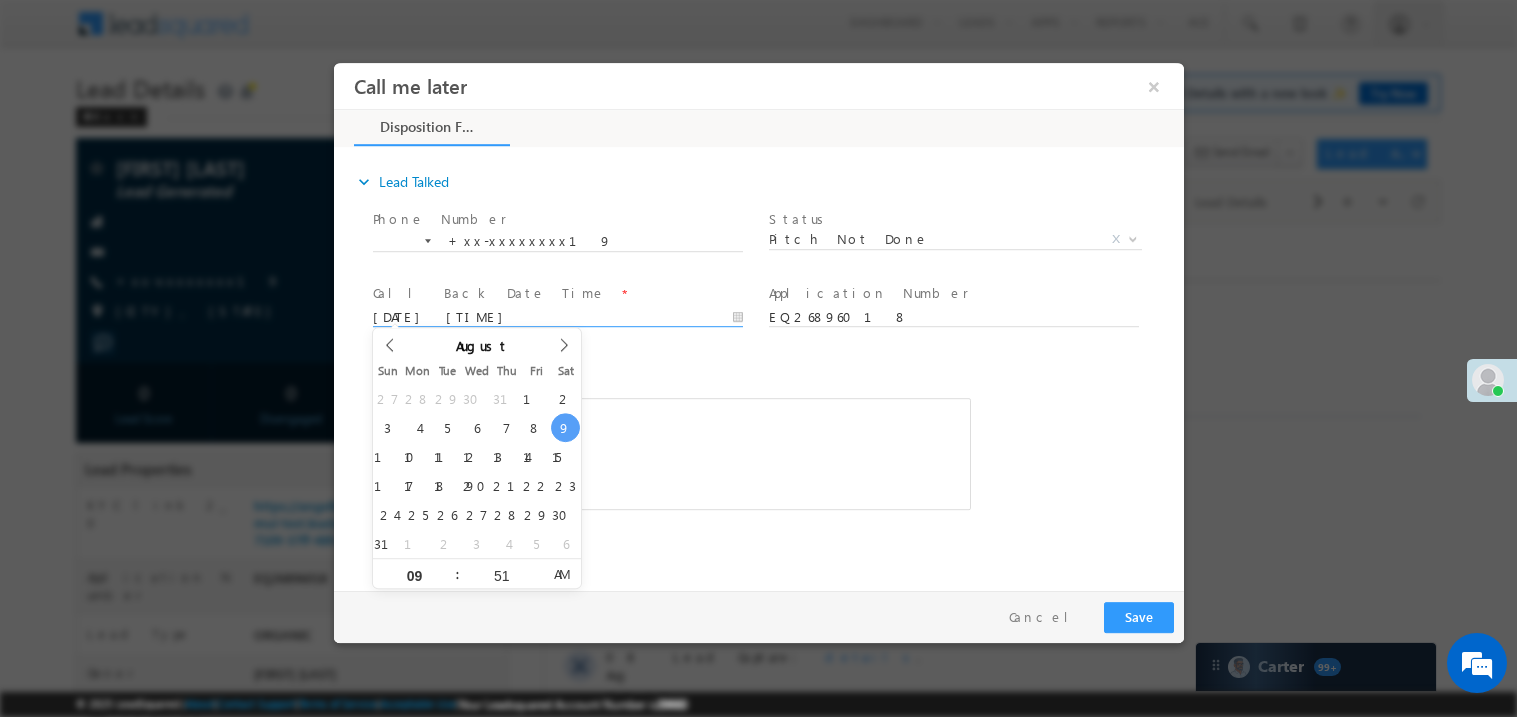 click at bounding box center [671, 453] 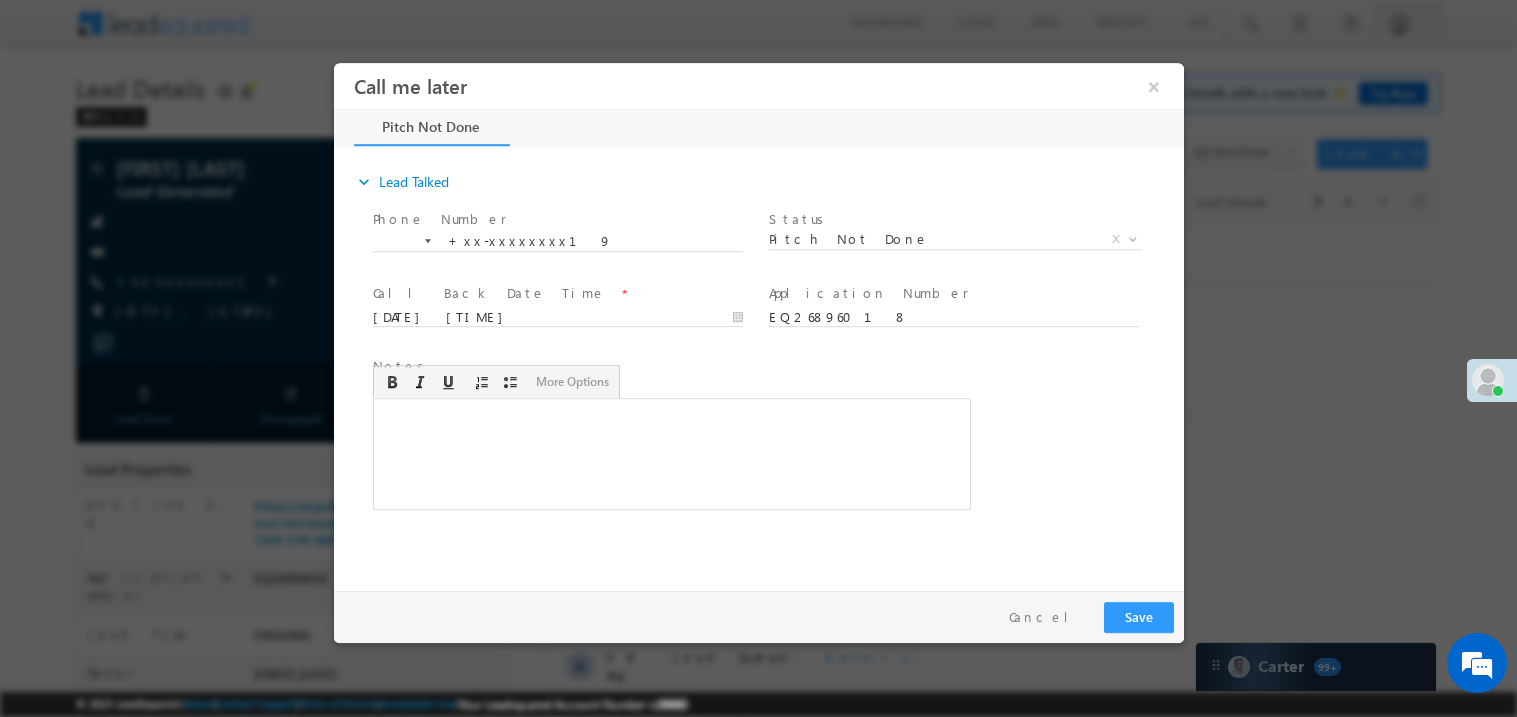 scroll, scrollTop: 0, scrollLeft: 0, axis: both 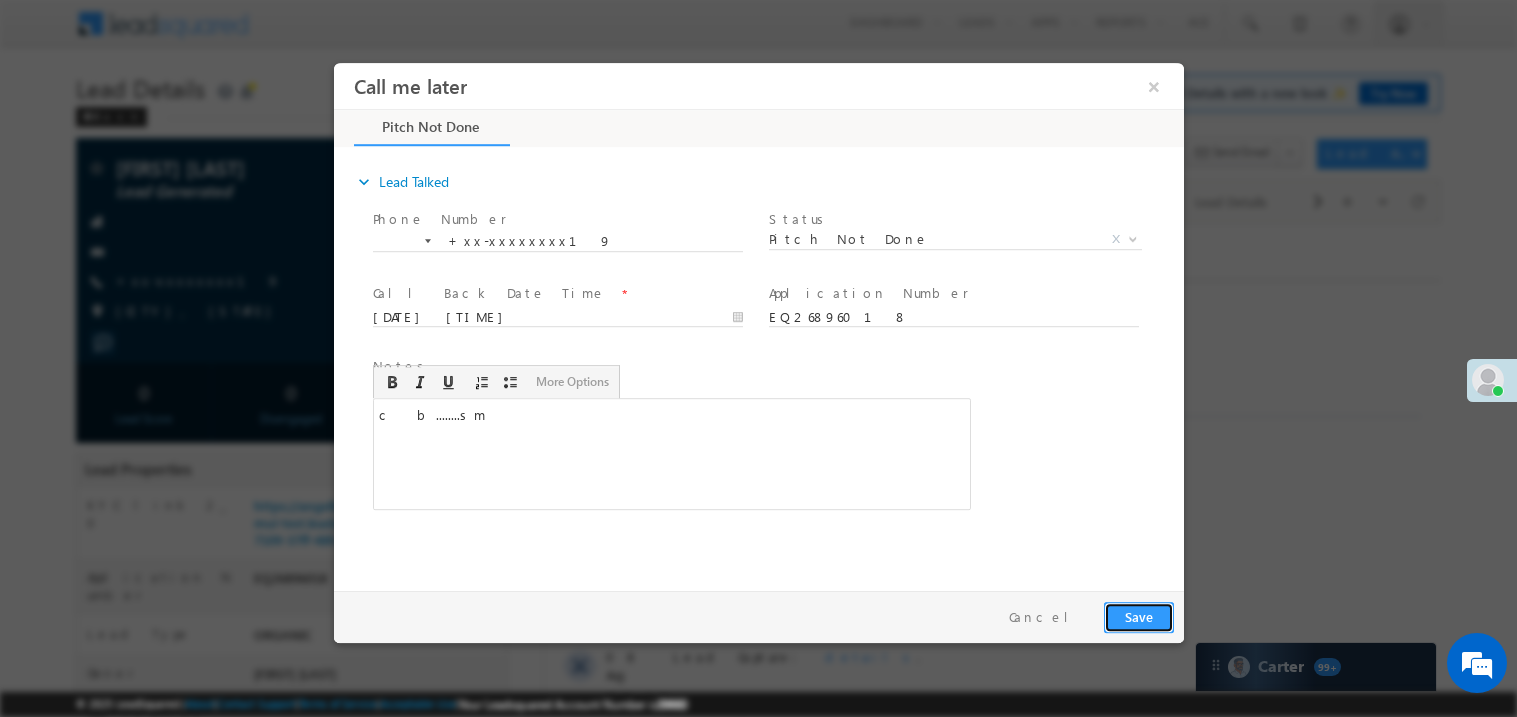 click on "Save" at bounding box center [1138, 616] 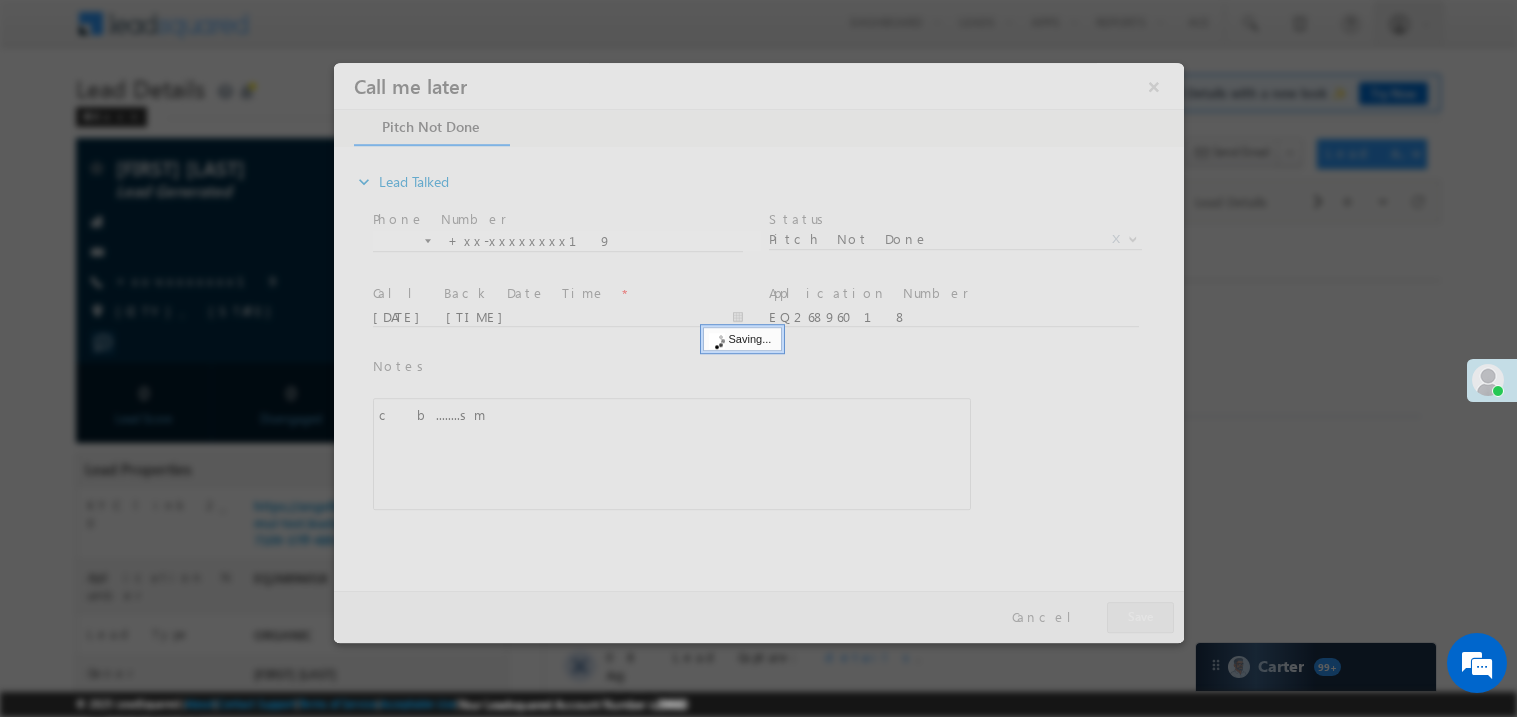 click at bounding box center (758, 352) 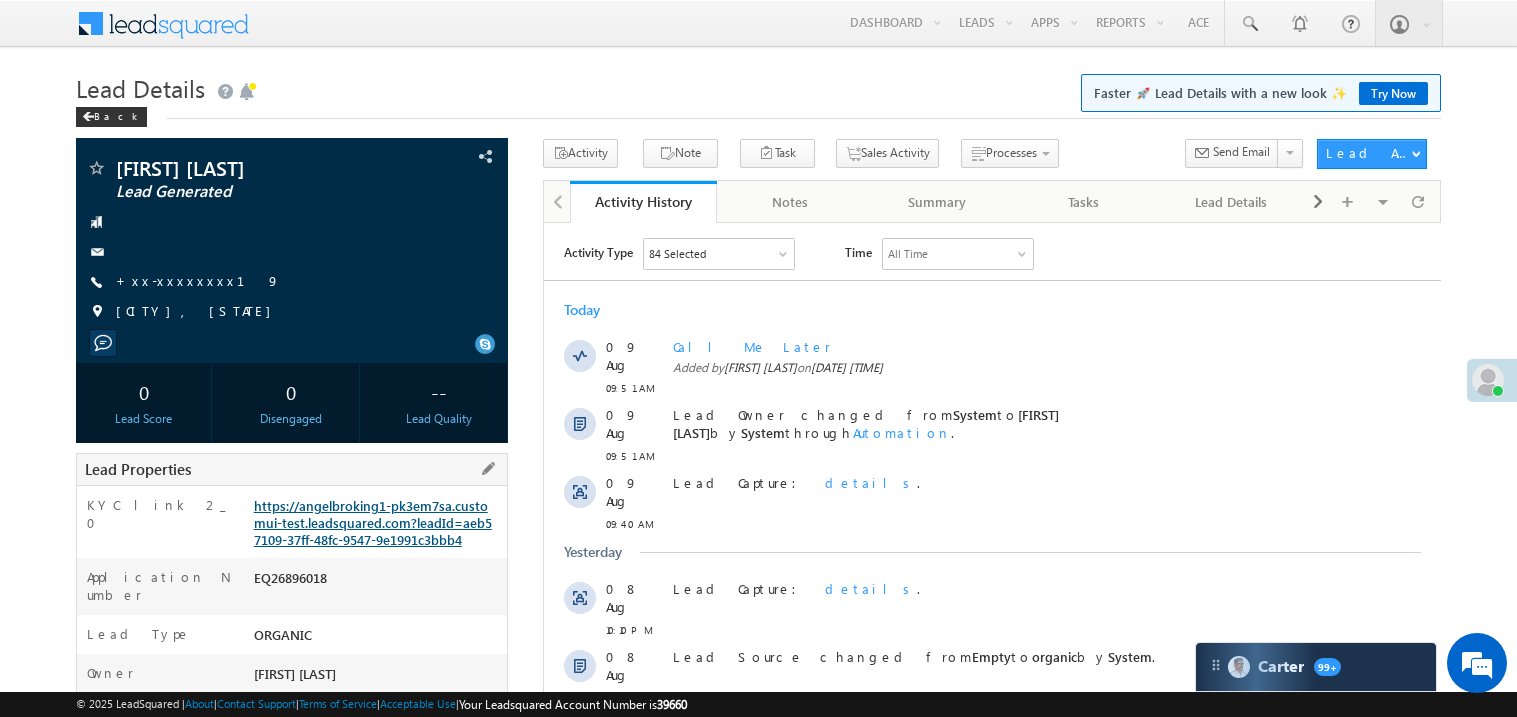 click on "https://angelbroking1-pk3em7sa.customui-test.leadsquared.com?leadId=aeb57109-37ff-48fc-9547-9e1991c3bbb4" at bounding box center [373, 522] 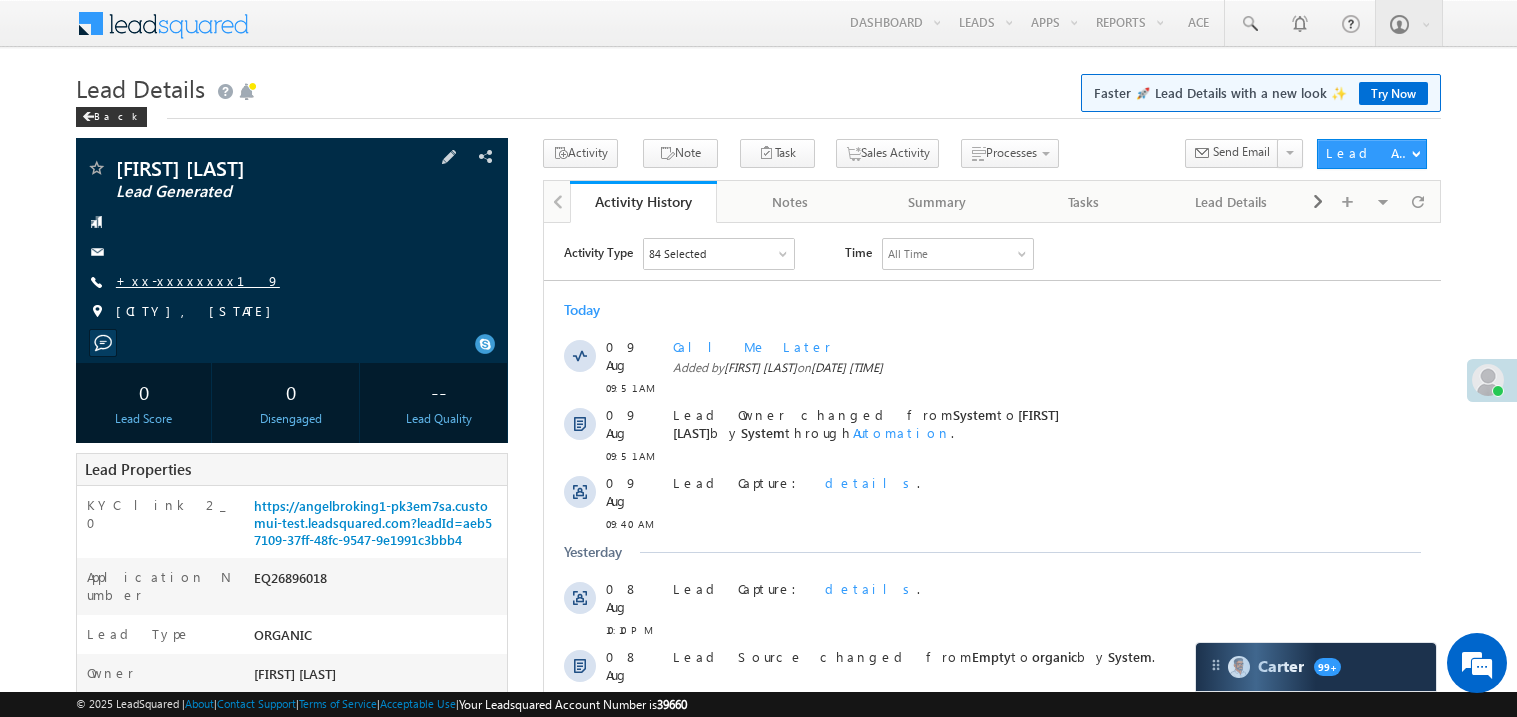 click on "+xx-xxxxxxxx19" at bounding box center (198, 280) 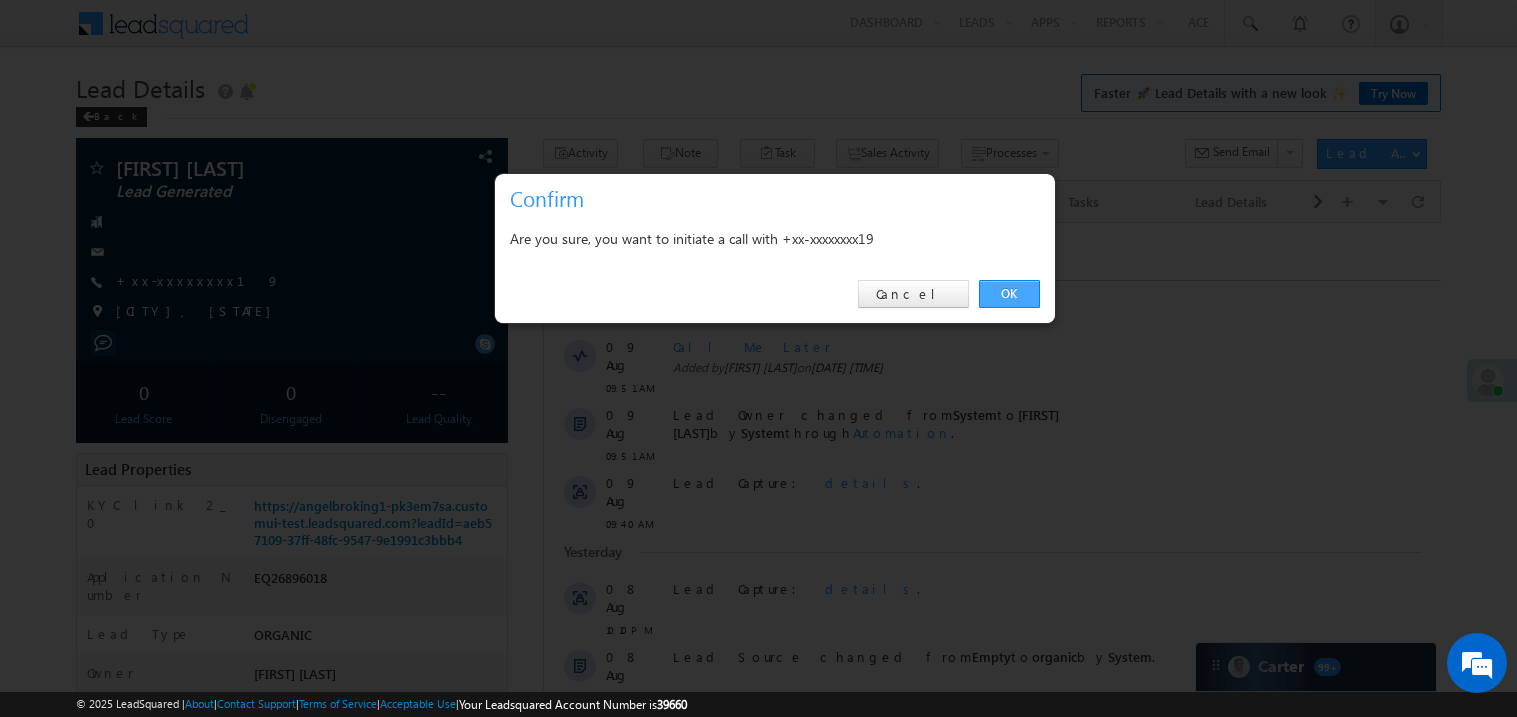 click on "OK" at bounding box center (1009, 294) 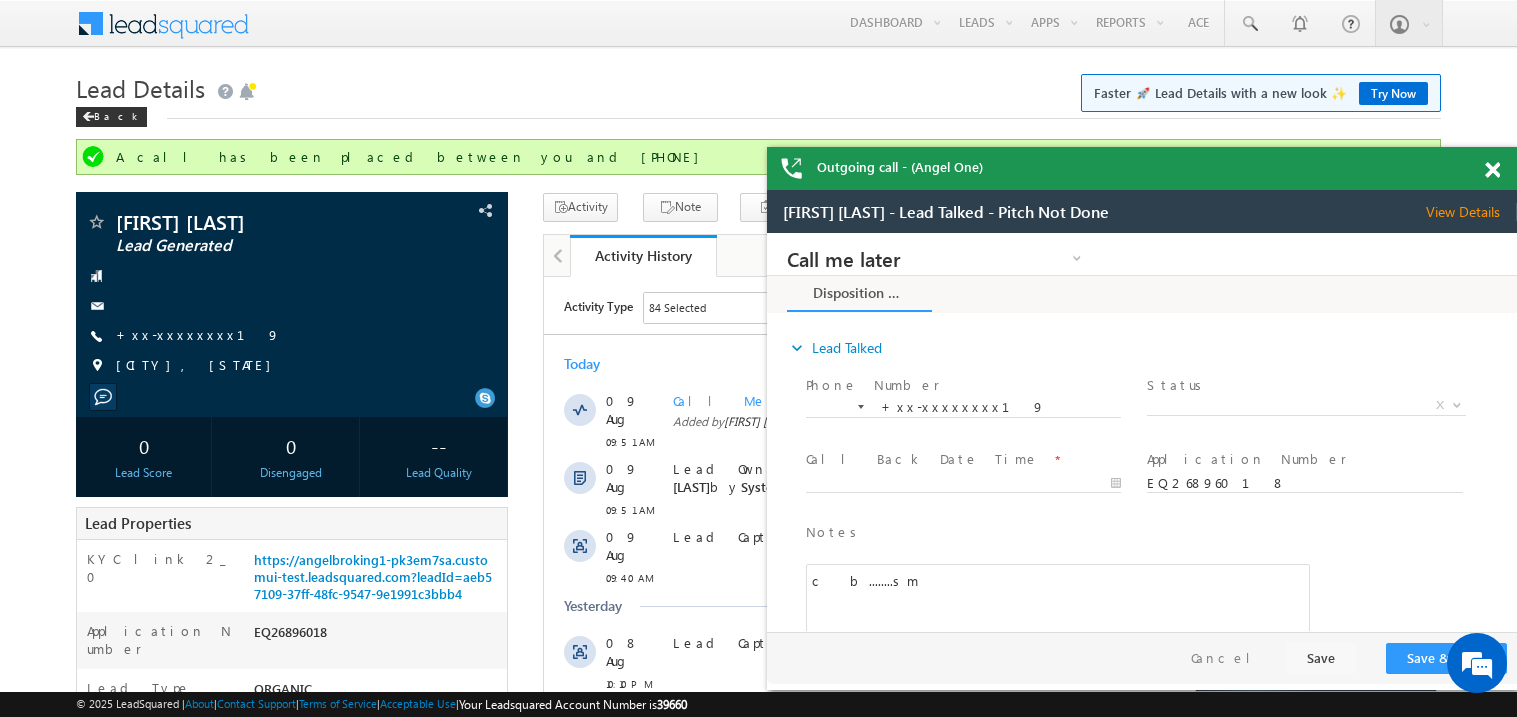 scroll, scrollTop: 0, scrollLeft: 0, axis: both 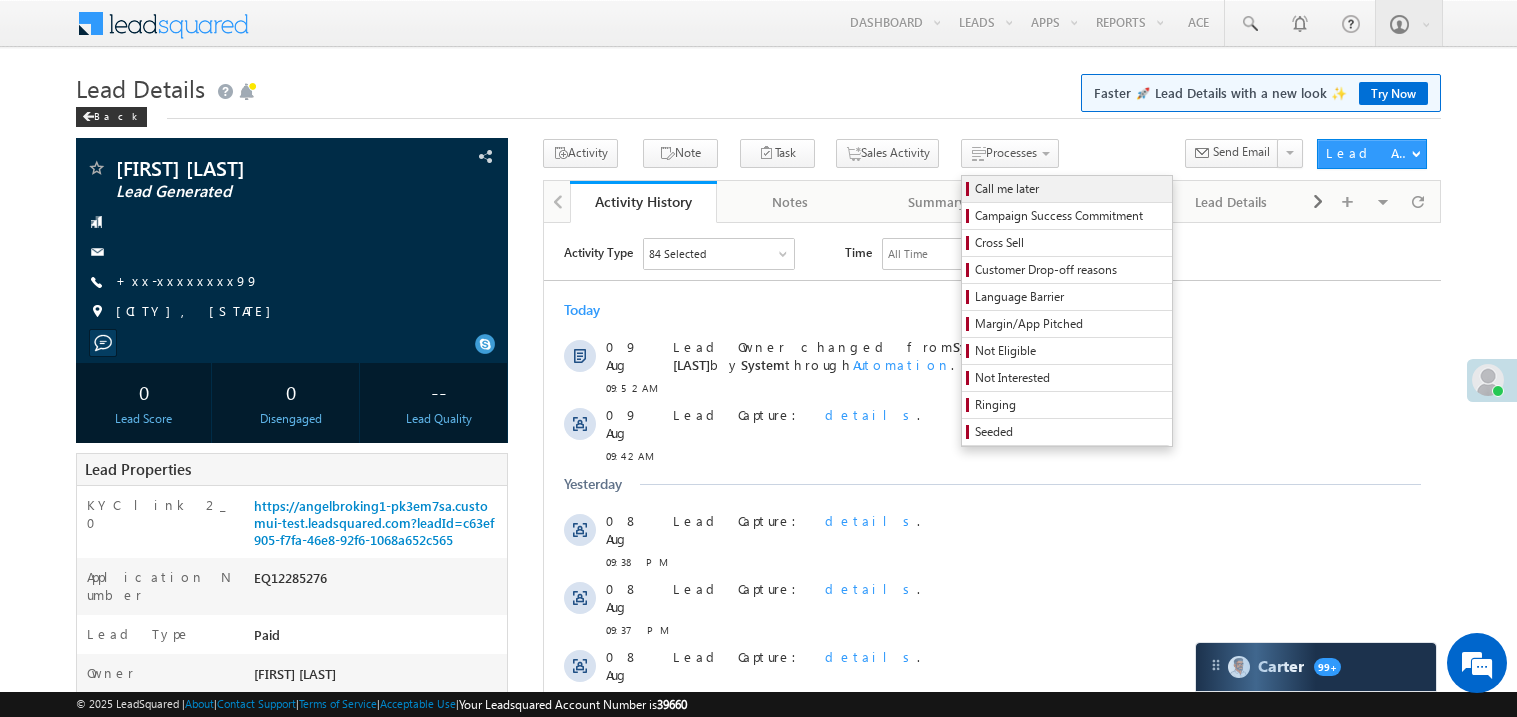 click on "Call me later" at bounding box center [1070, 189] 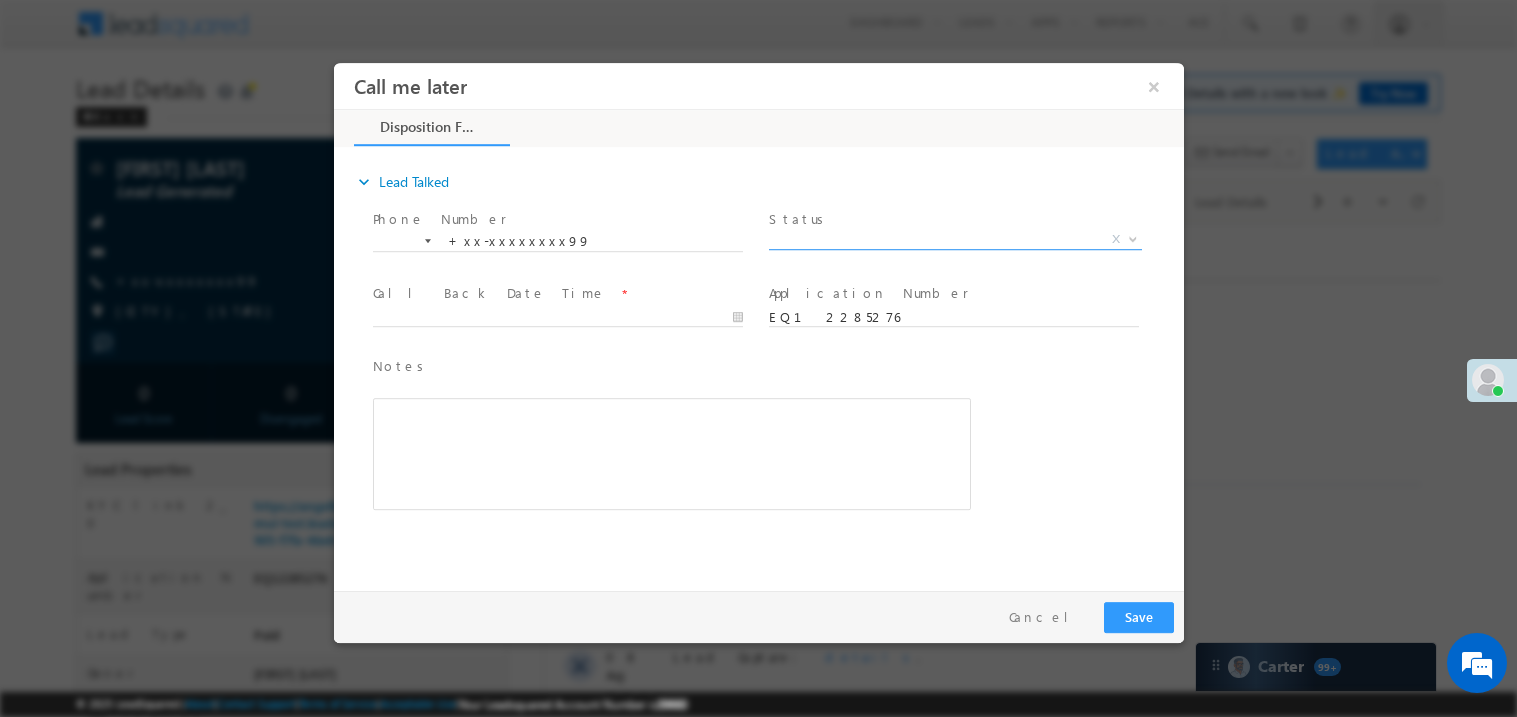 scroll, scrollTop: 0, scrollLeft: 0, axis: both 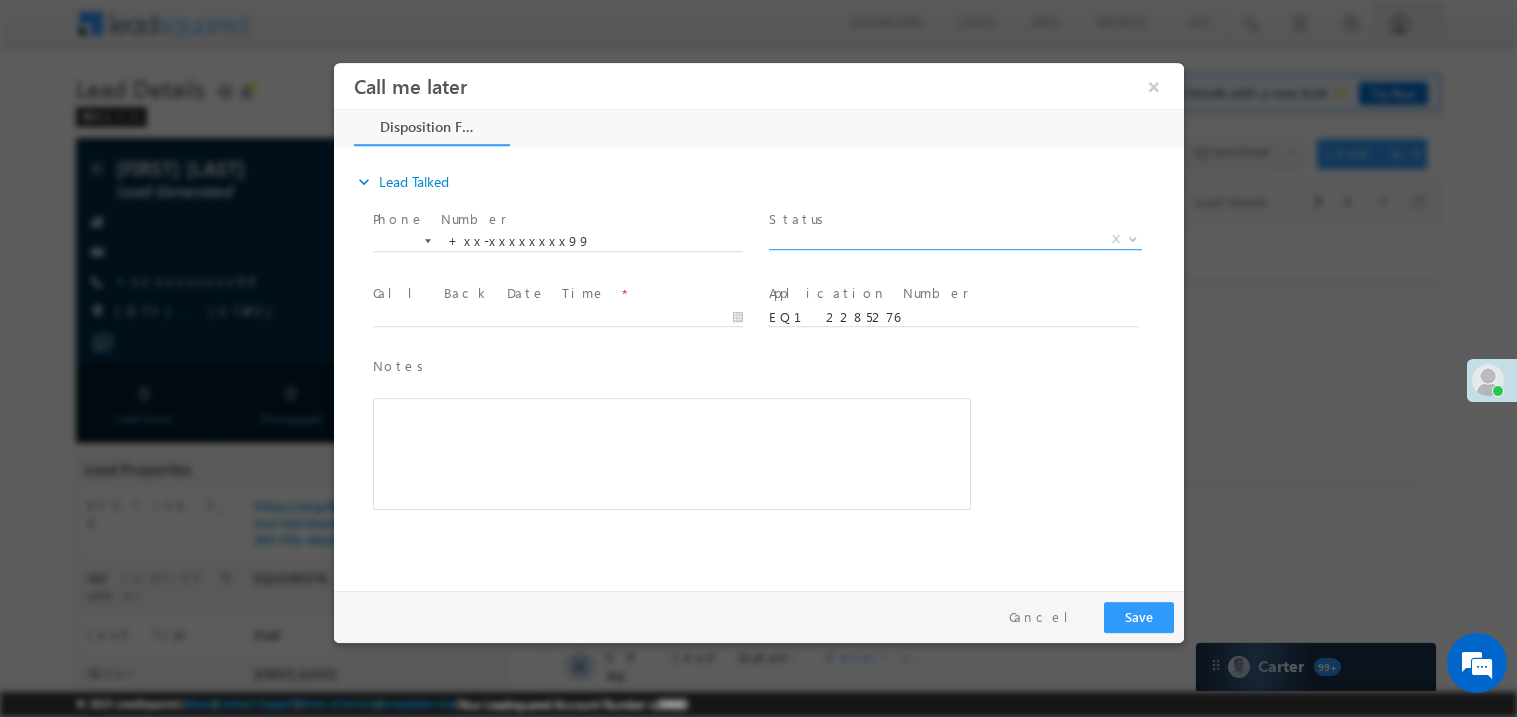 click on "X" at bounding box center [954, 239] 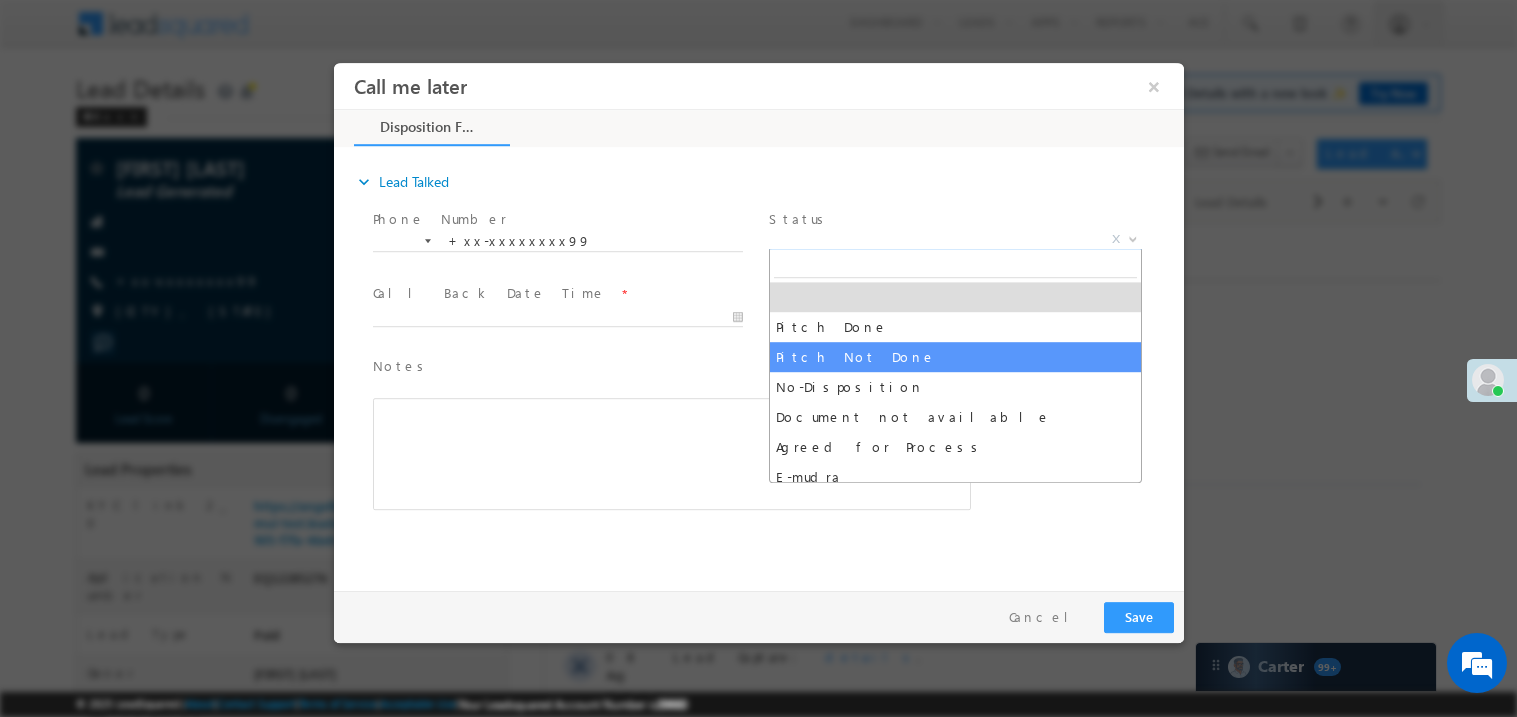 select on "Pitch Not Done" 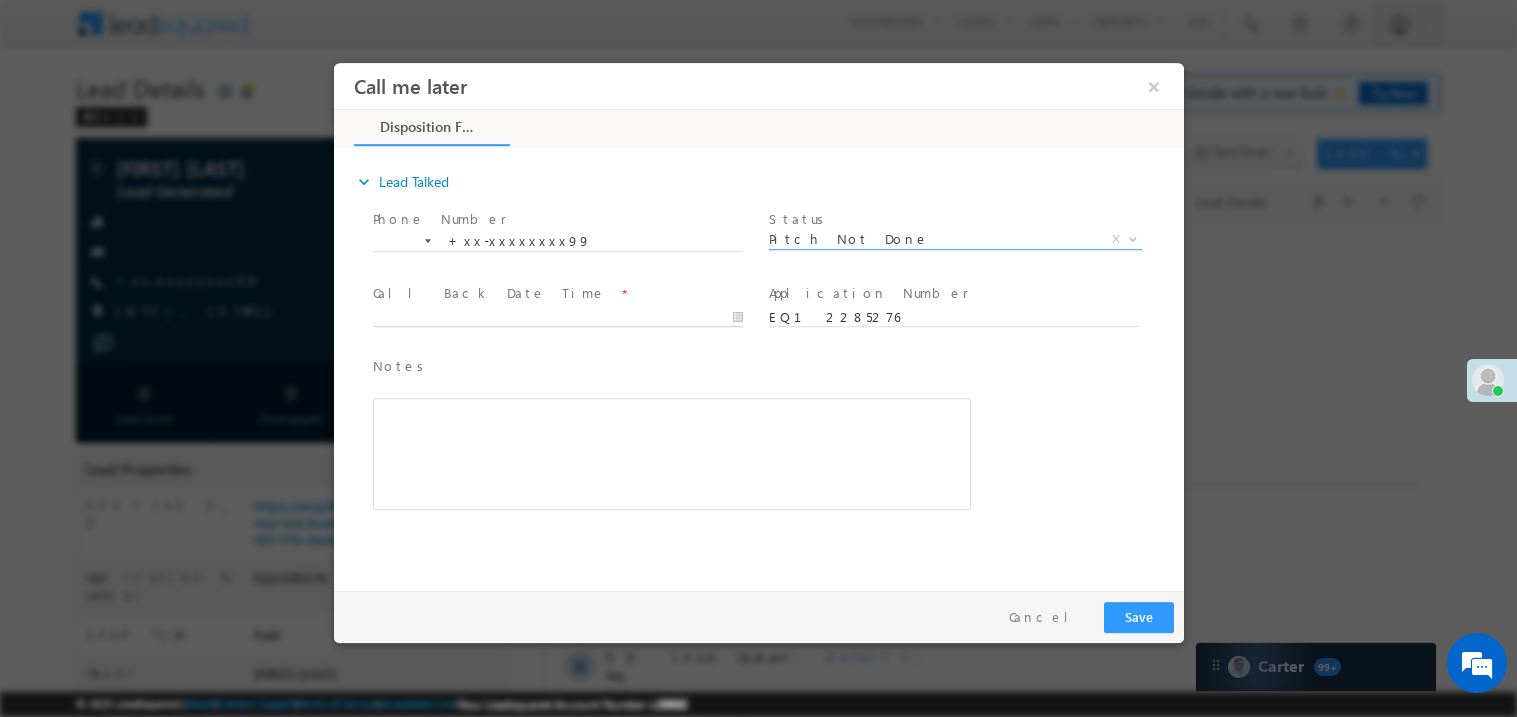 click on "Call me later
×" at bounding box center (758, 321) 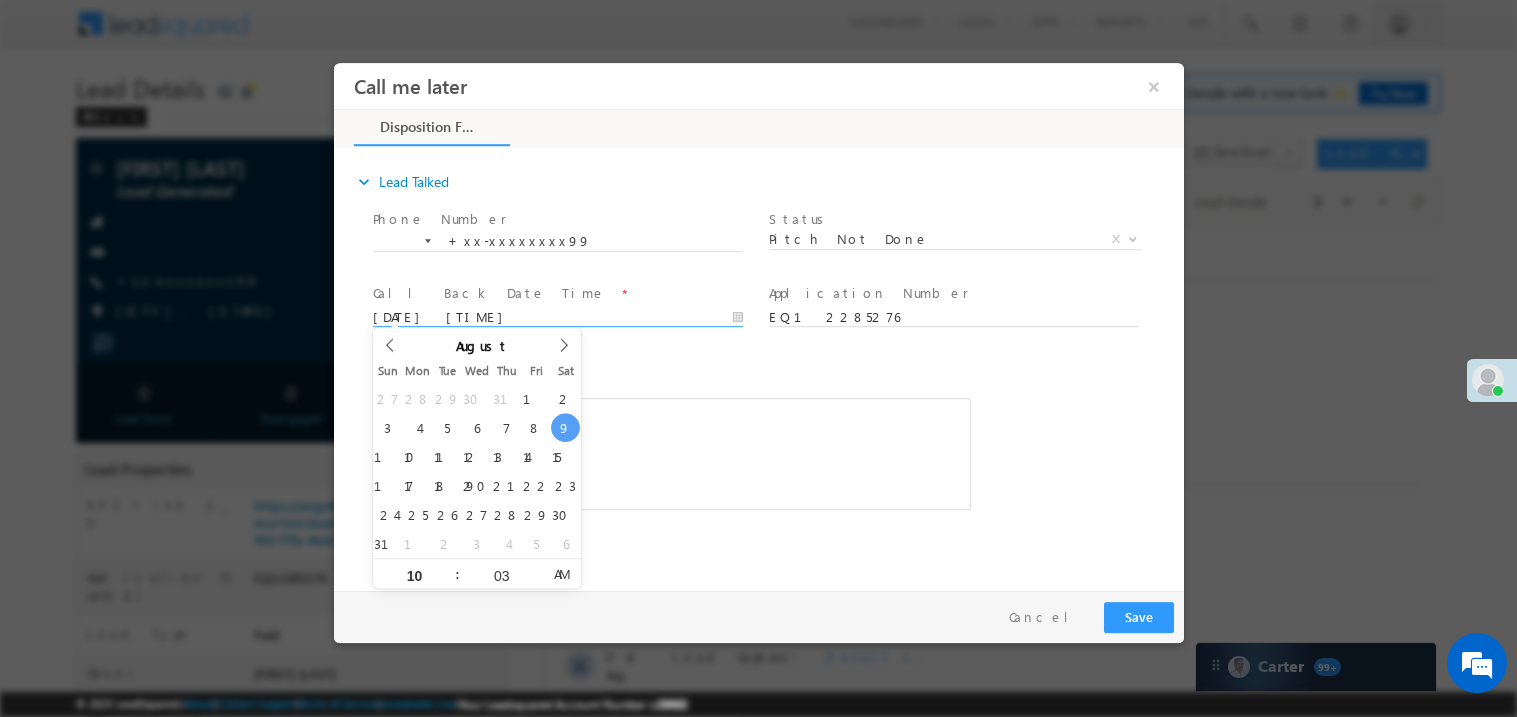 click at bounding box center [671, 453] 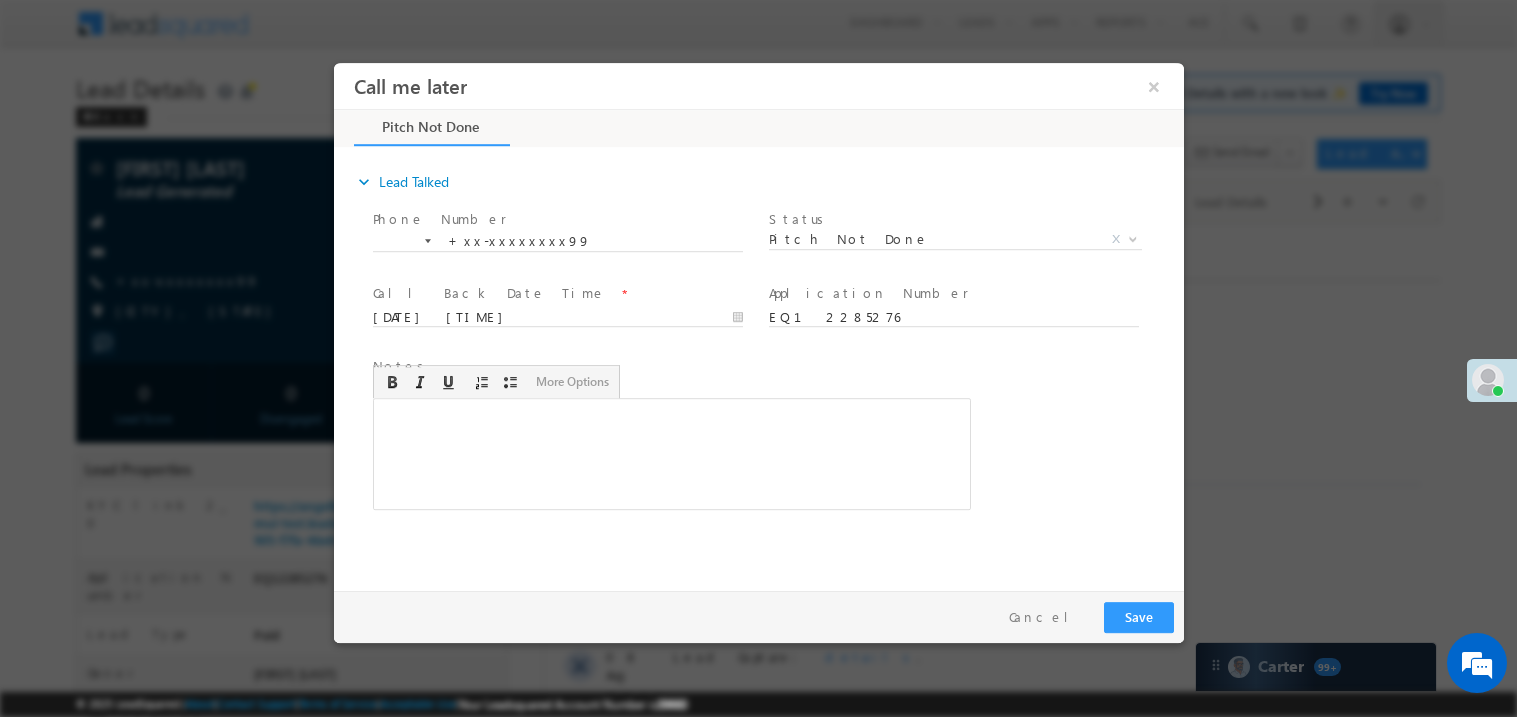 click at bounding box center [671, 453] 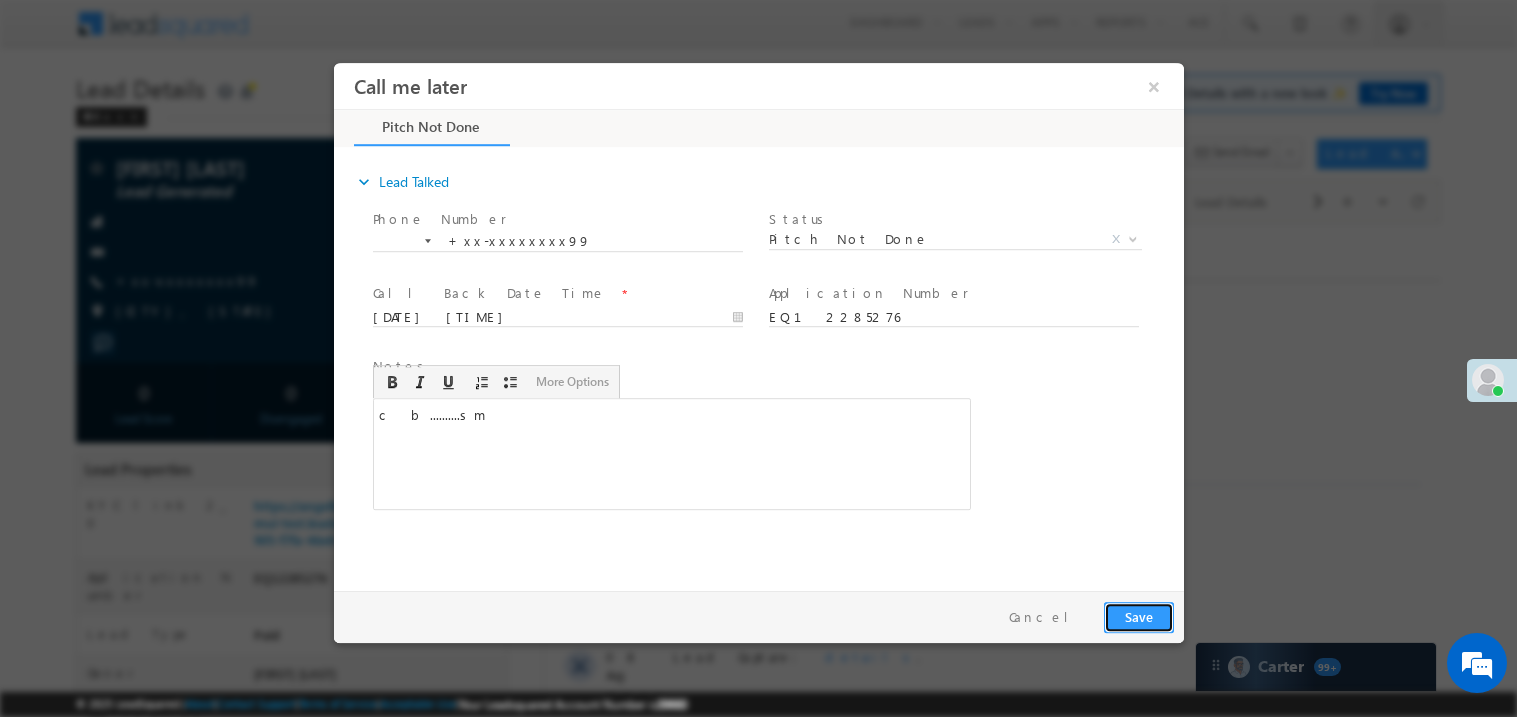 click on "Save" at bounding box center [1138, 616] 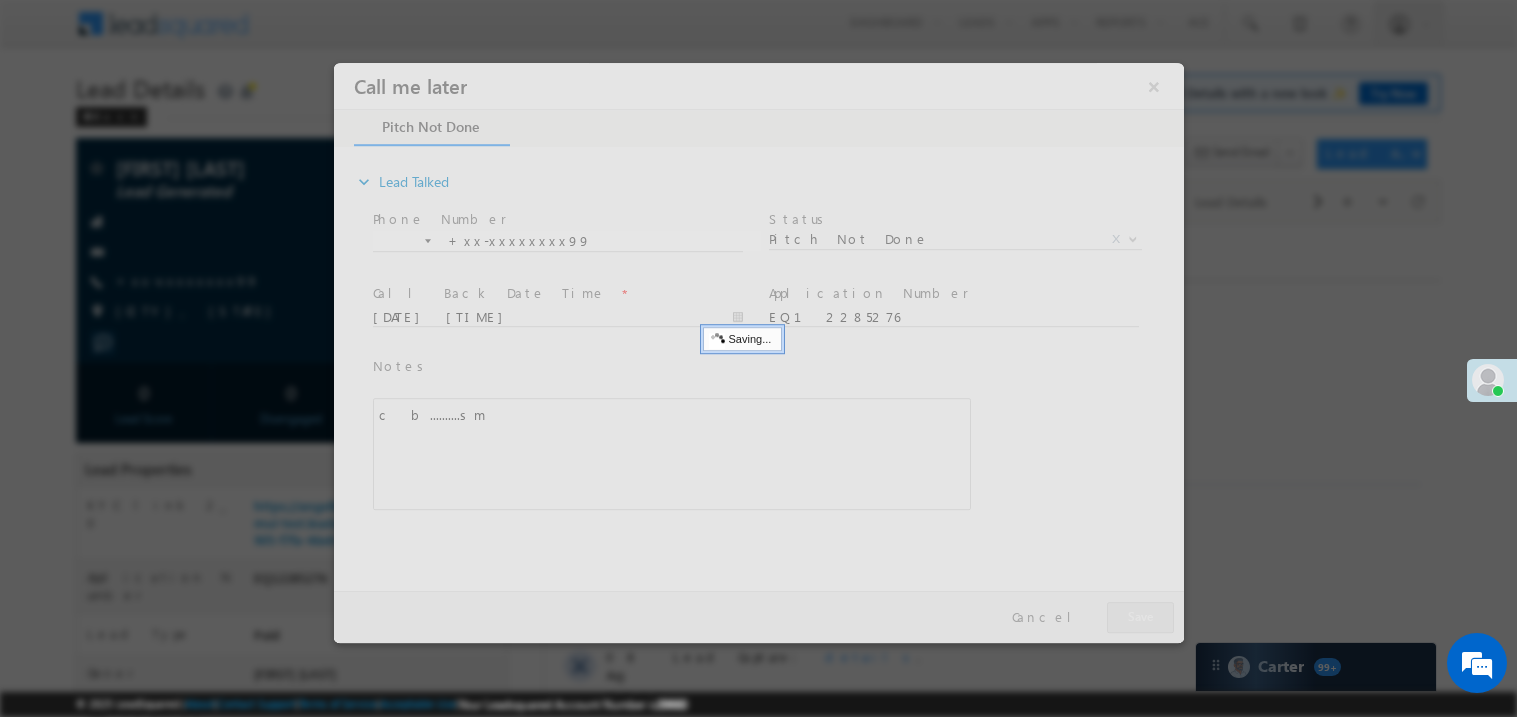 click at bounding box center [758, 352] 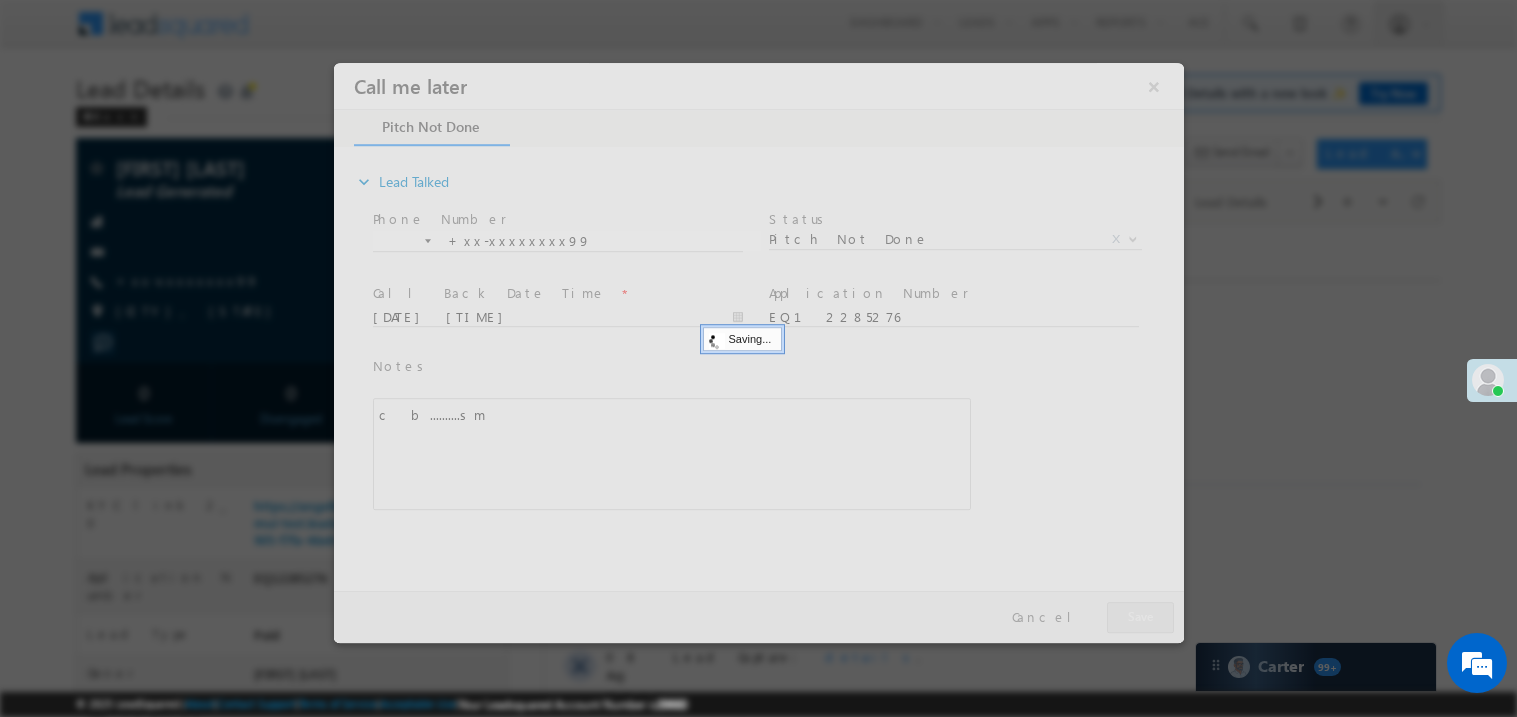 scroll, scrollTop: 0, scrollLeft: 0, axis: both 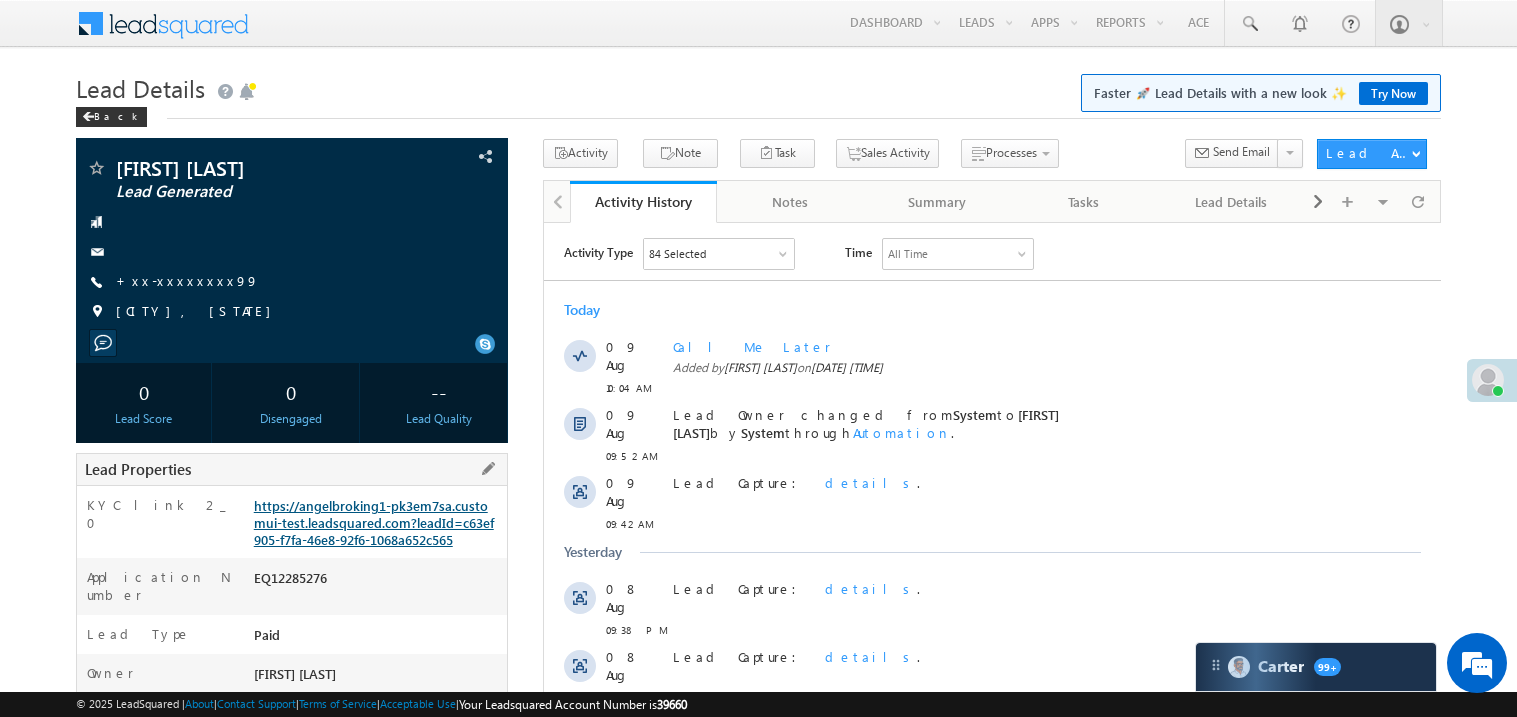 click on "https://angelbroking1-pk3em7sa.customui-test.leadsquared.com?leadId=c63ef905-f7fa-46e8-92f6-1068a652c565" at bounding box center (374, 522) 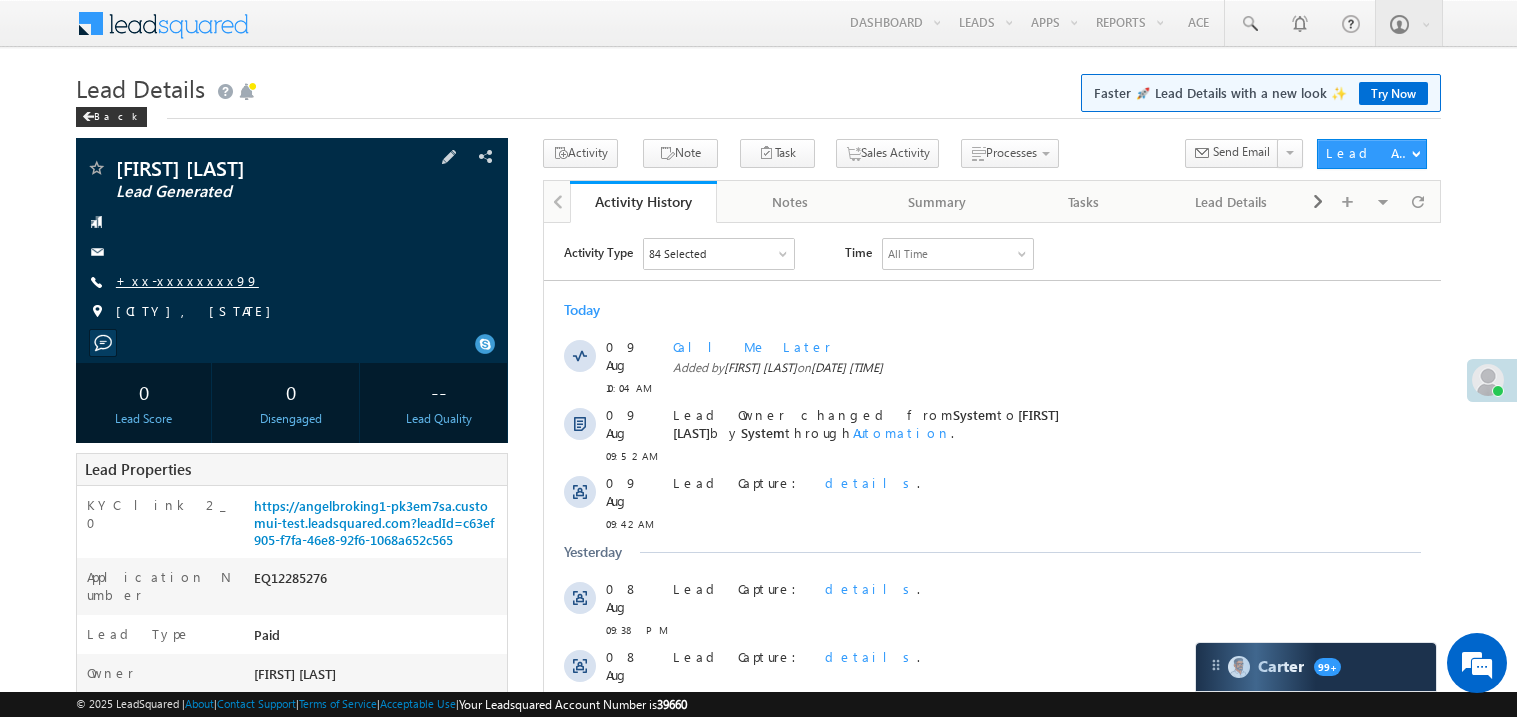 click on "+xx-xxxxxxxx99" at bounding box center (187, 280) 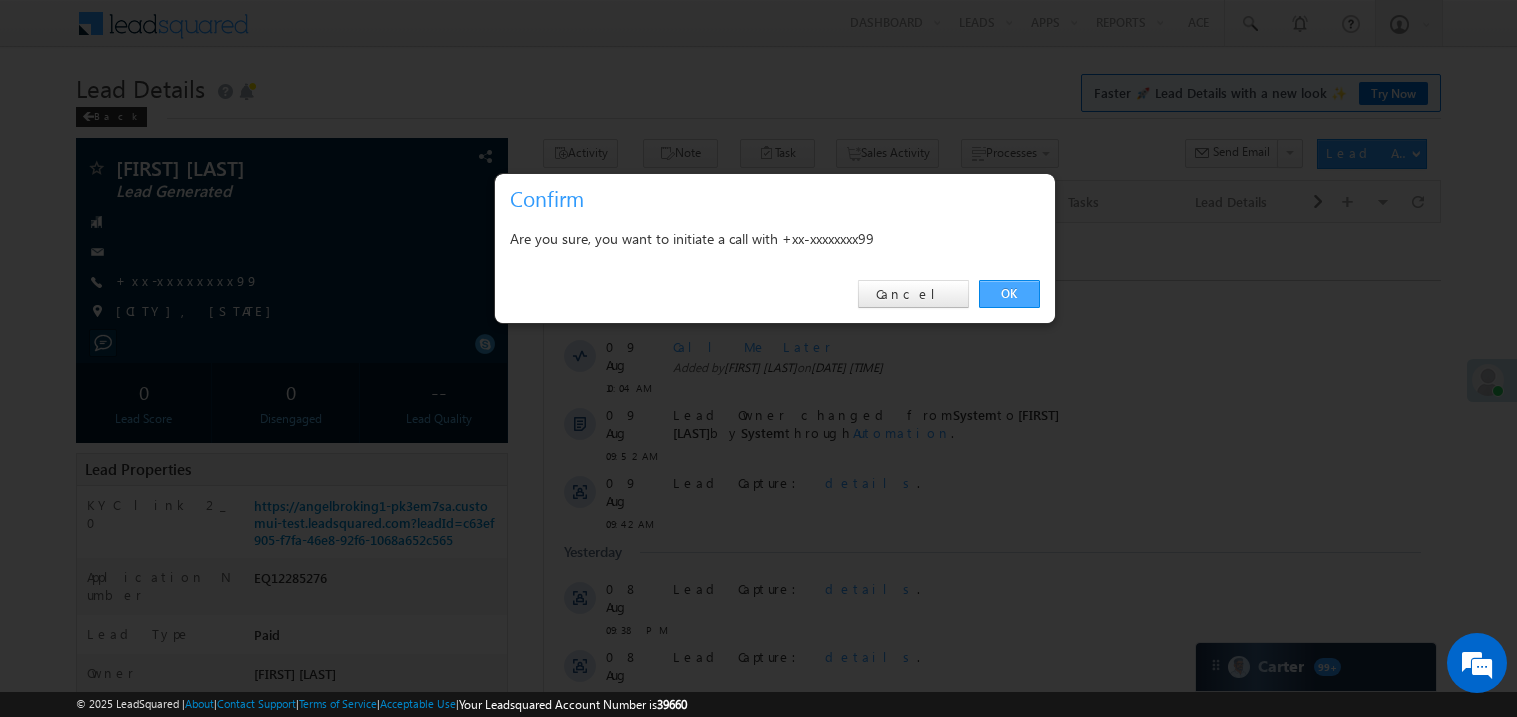 click on "OK" at bounding box center [1009, 294] 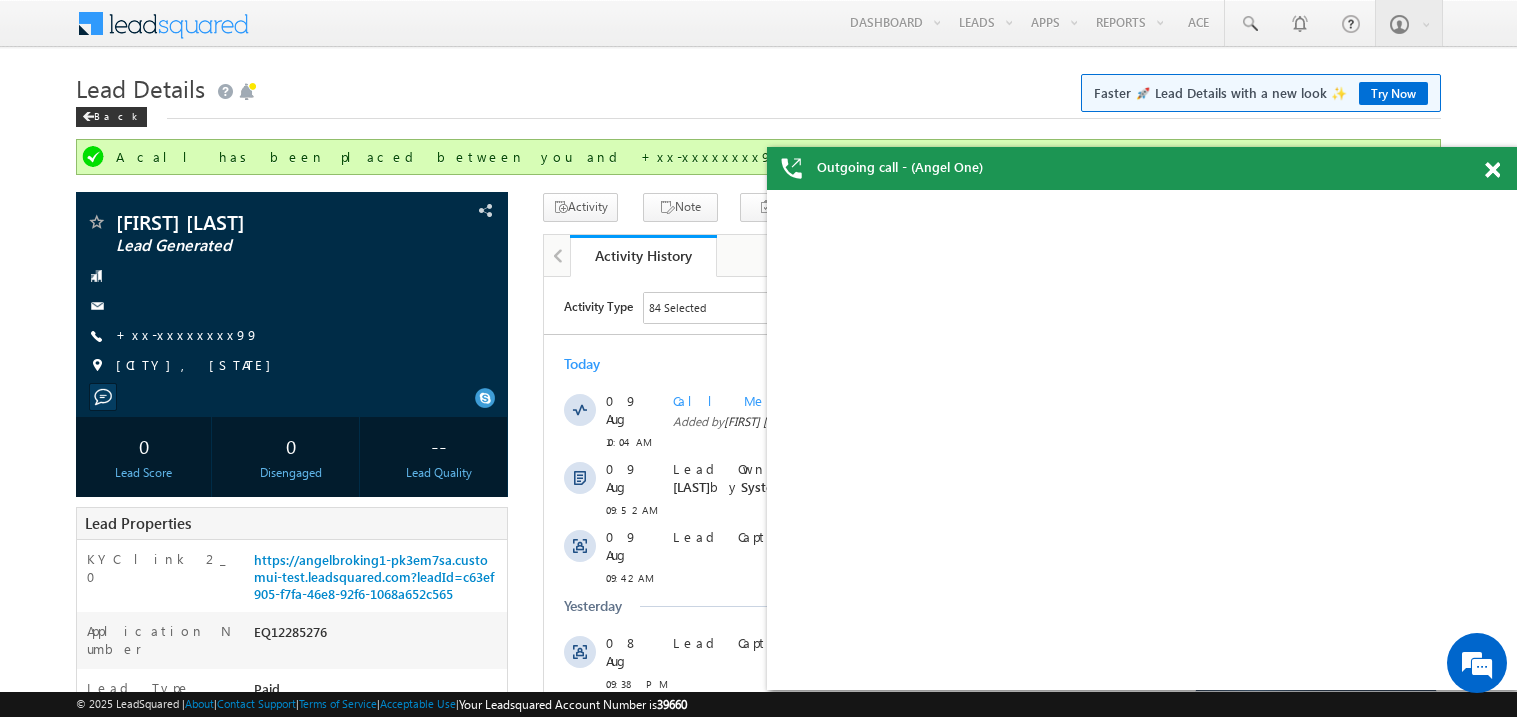 scroll, scrollTop: 0, scrollLeft: 0, axis: both 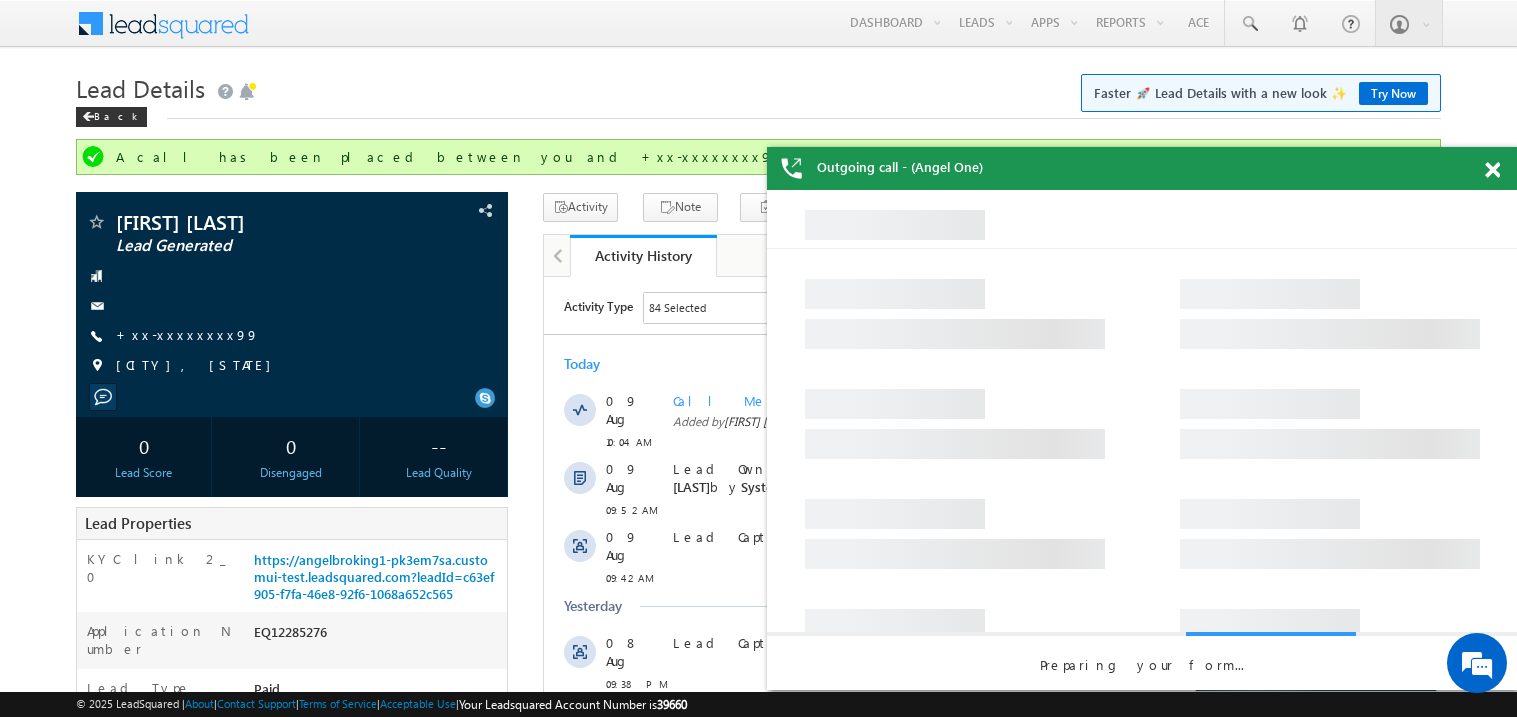 click on "Outgoing call -  (Angel One)" at bounding box center [1142, 168] 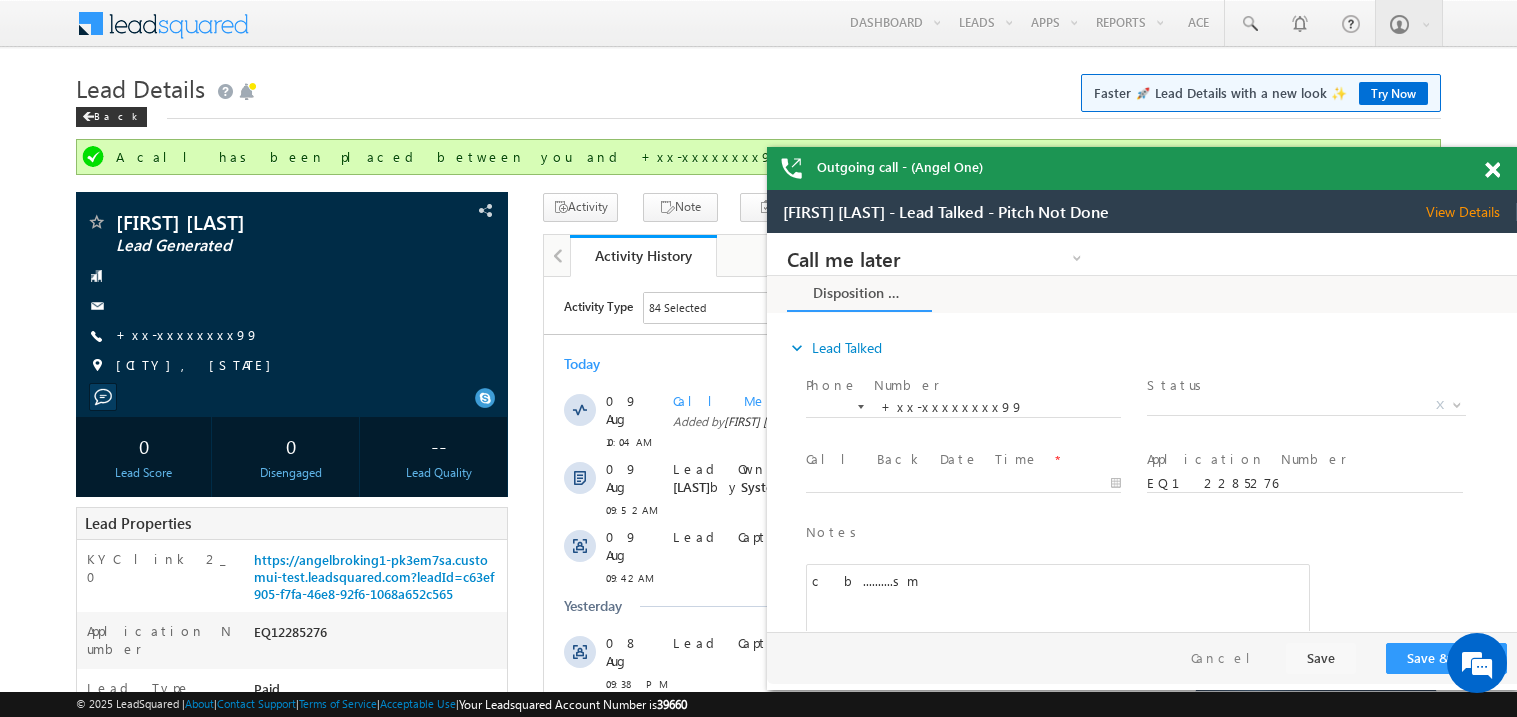 scroll, scrollTop: 0, scrollLeft: 0, axis: both 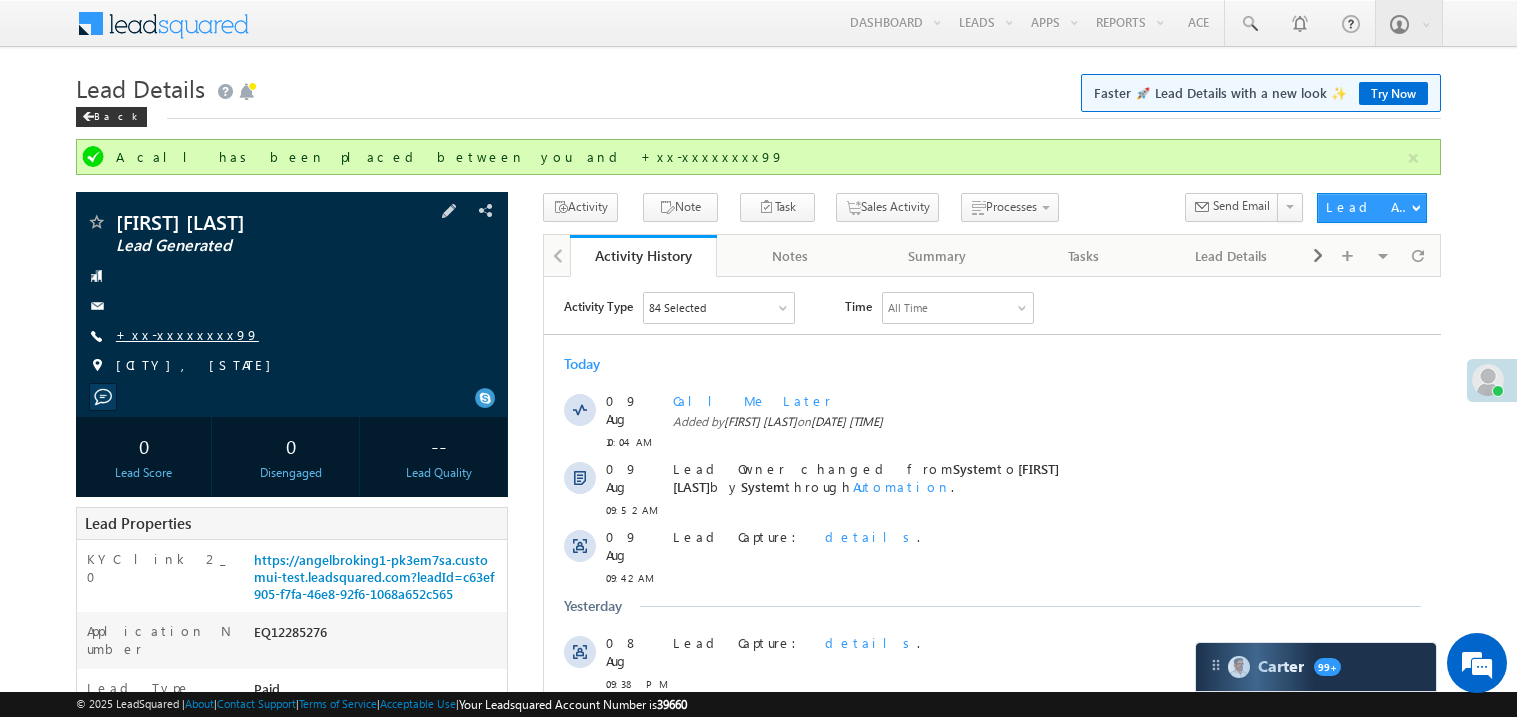 click on "+xx-xxxxxxxx99" at bounding box center (187, 334) 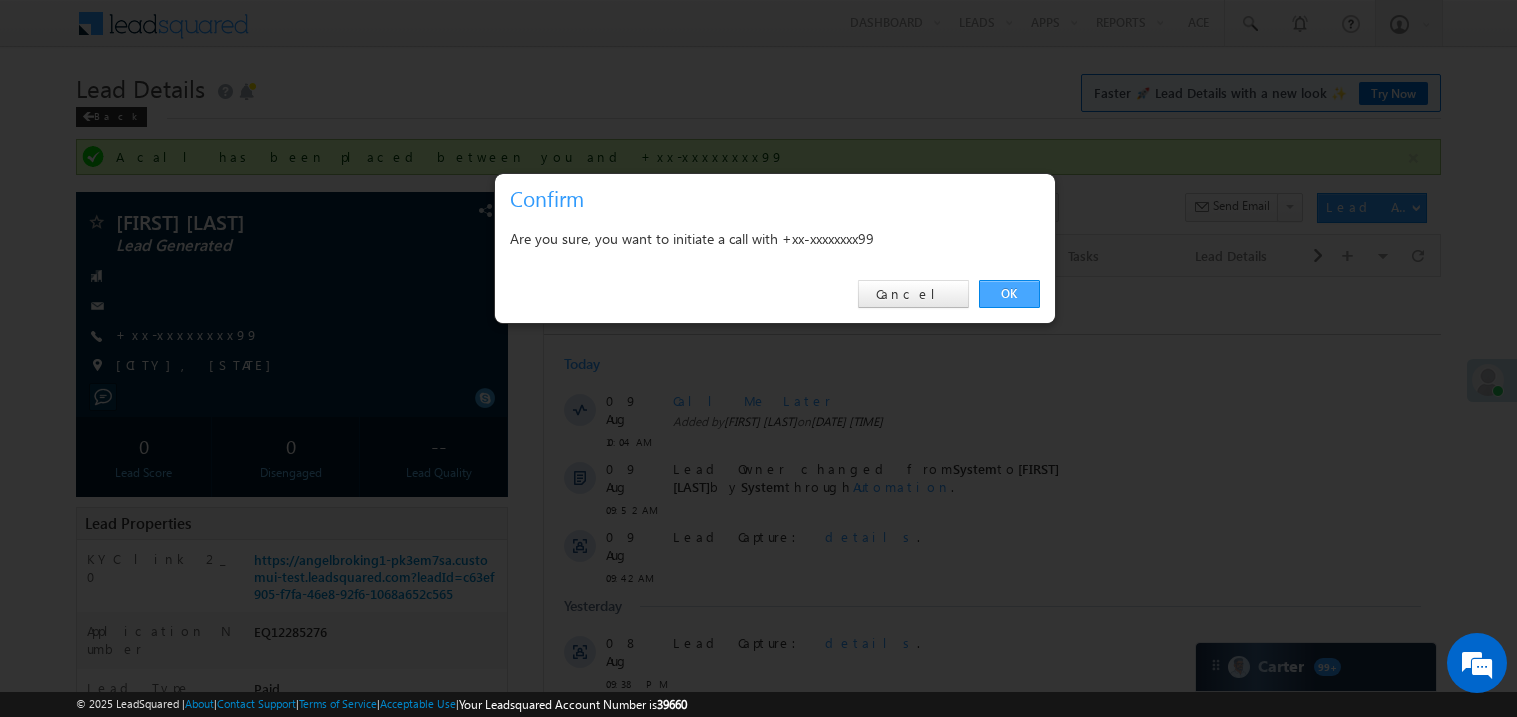 click on "OK" at bounding box center [1009, 294] 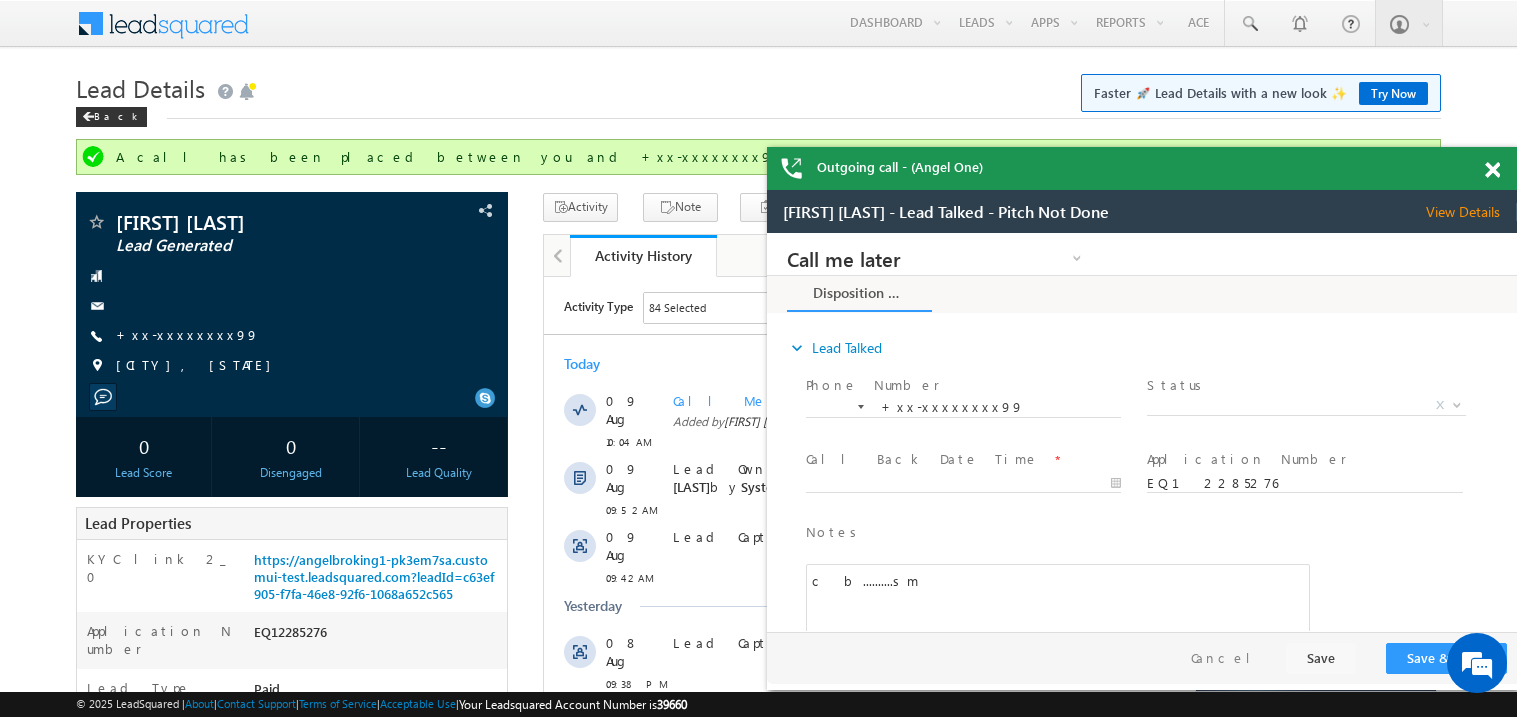 scroll, scrollTop: 0, scrollLeft: 0, axis: both 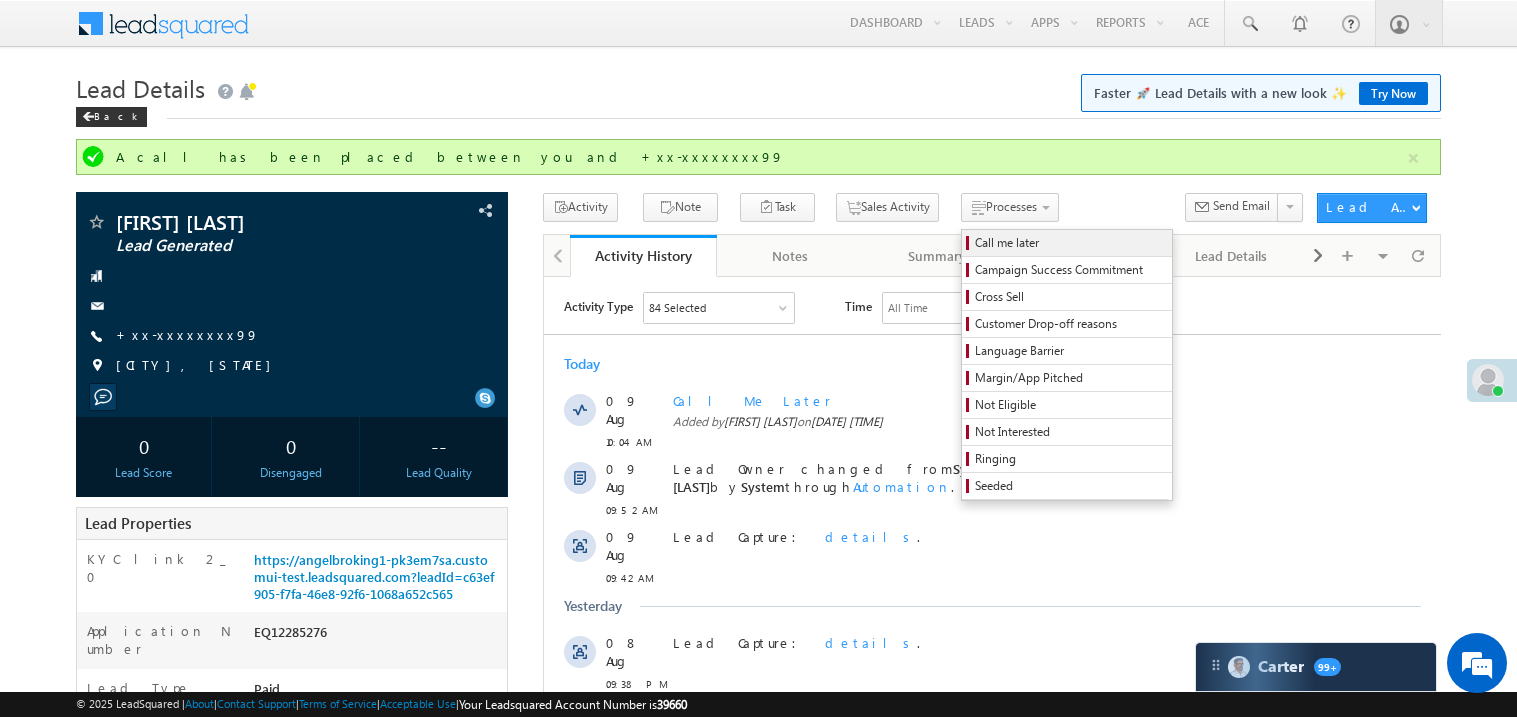 click on "Call me later" at bounding box center (1070, 243) 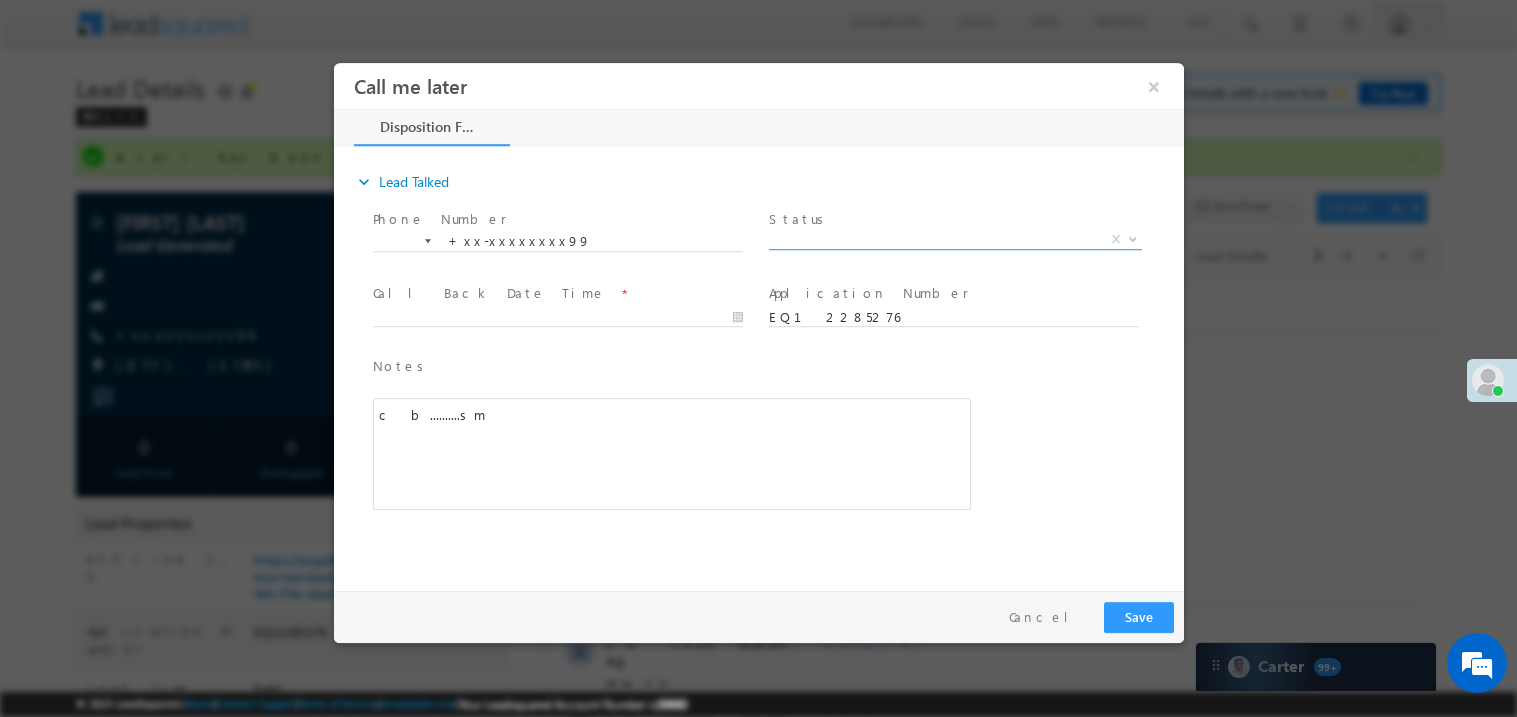 scroll, scrollTop: 0, scrollLeft: 0, axis: both 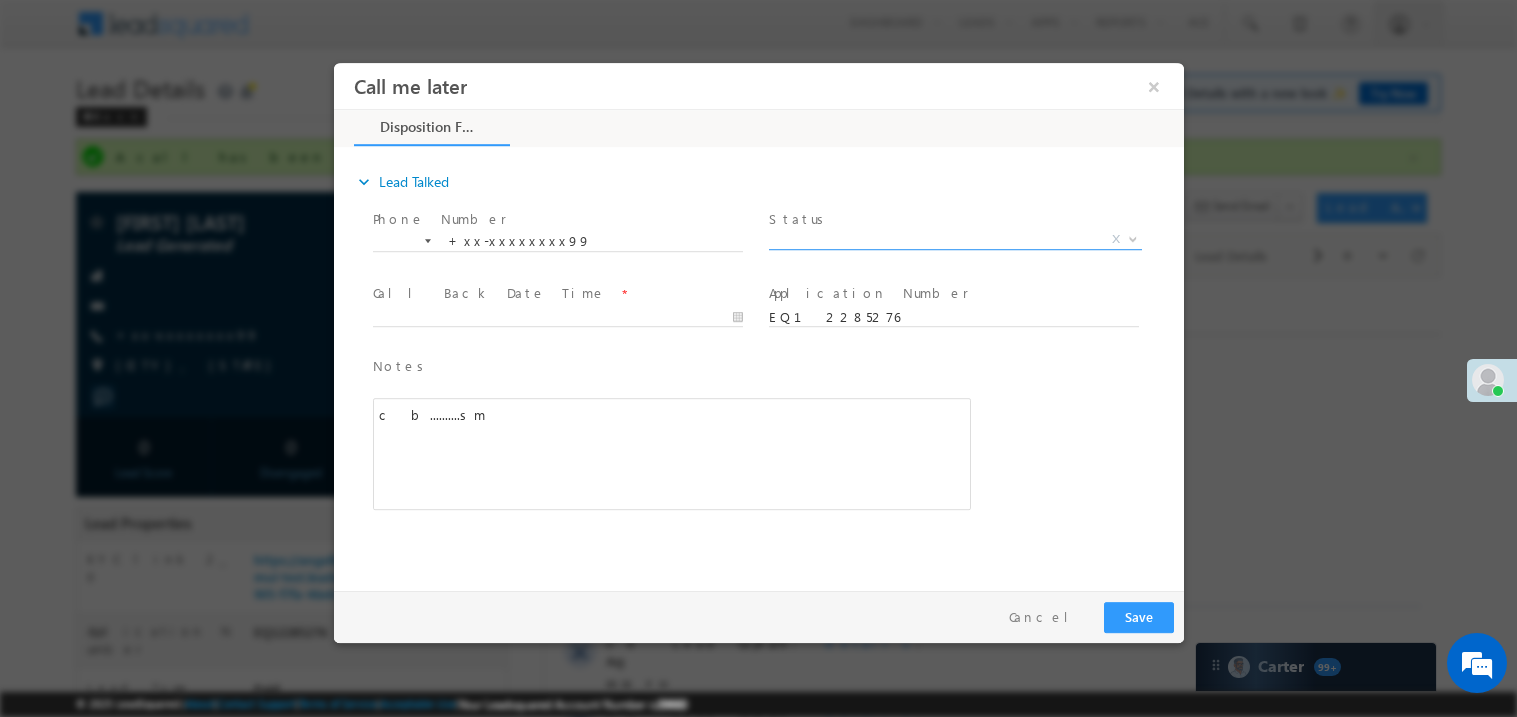 click on "X" at bounding box center [954, 239] 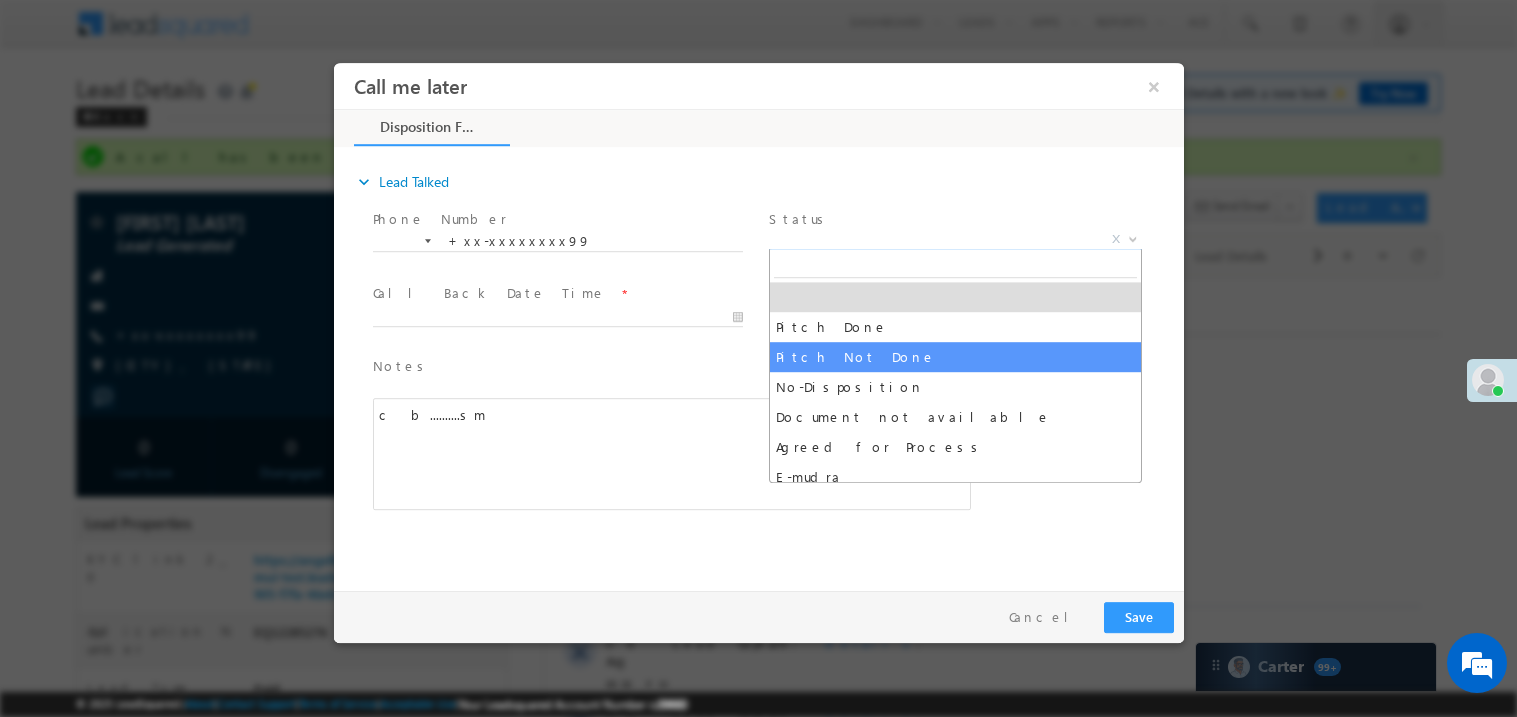 select on "Pitch Not Done" 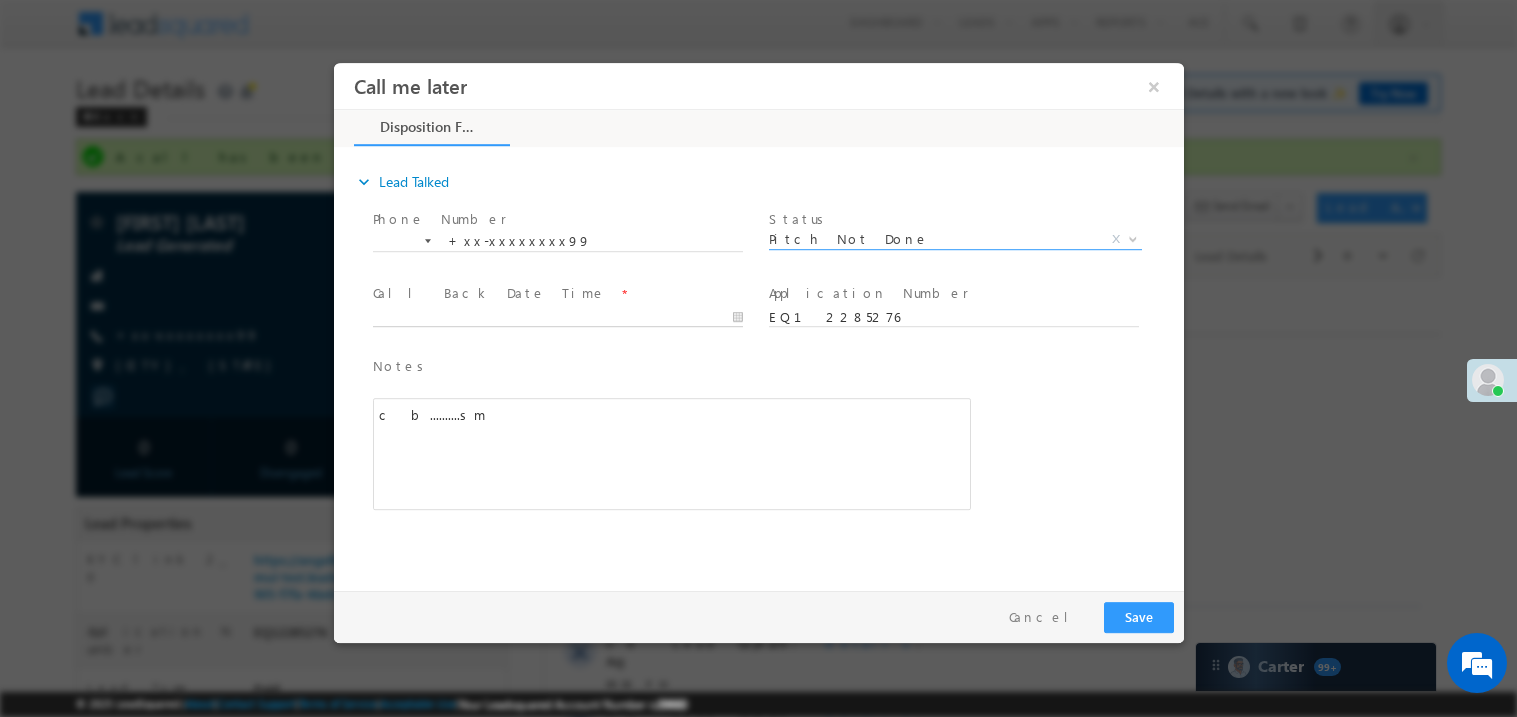 click on "Call me later
×" at bounding box center [758, 321] 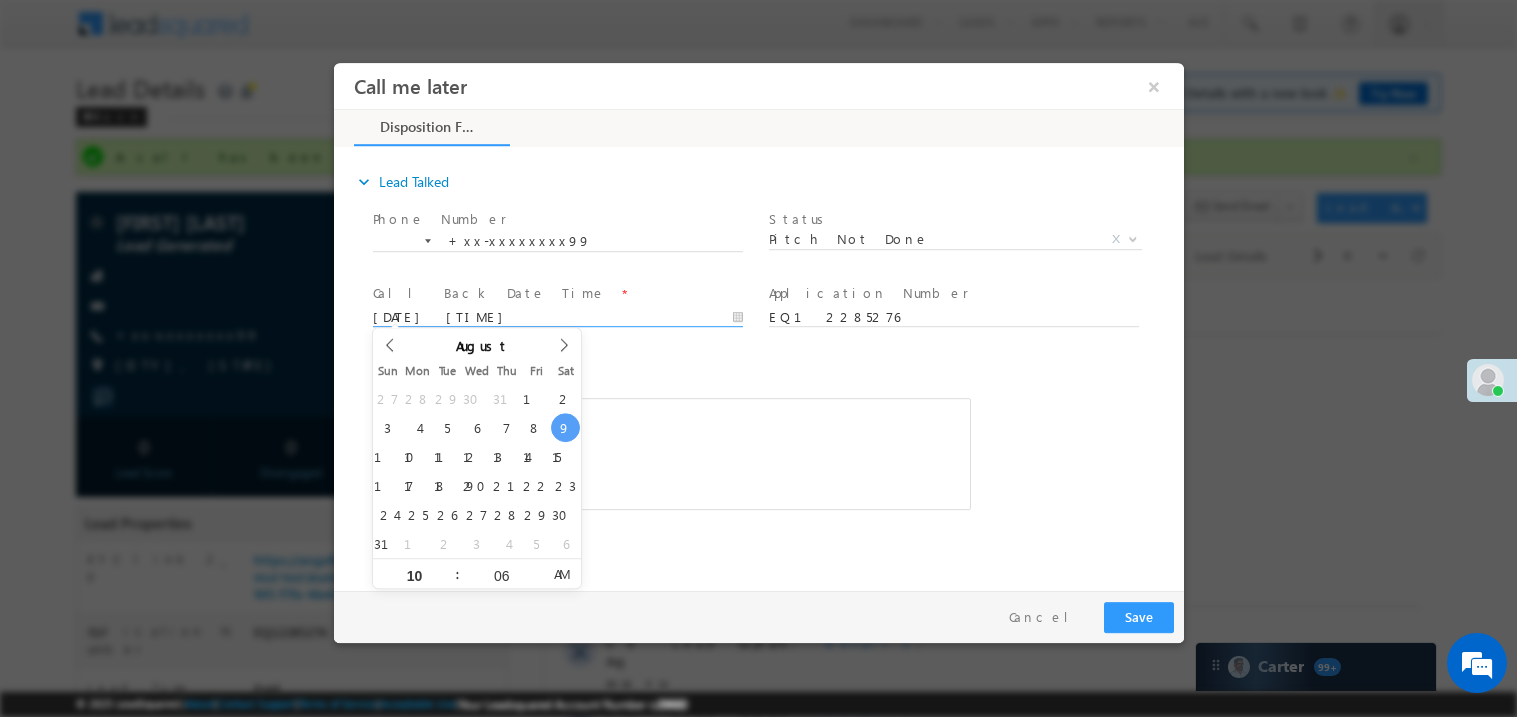 click on "c b..........sm" at bounding box center [671, 453] 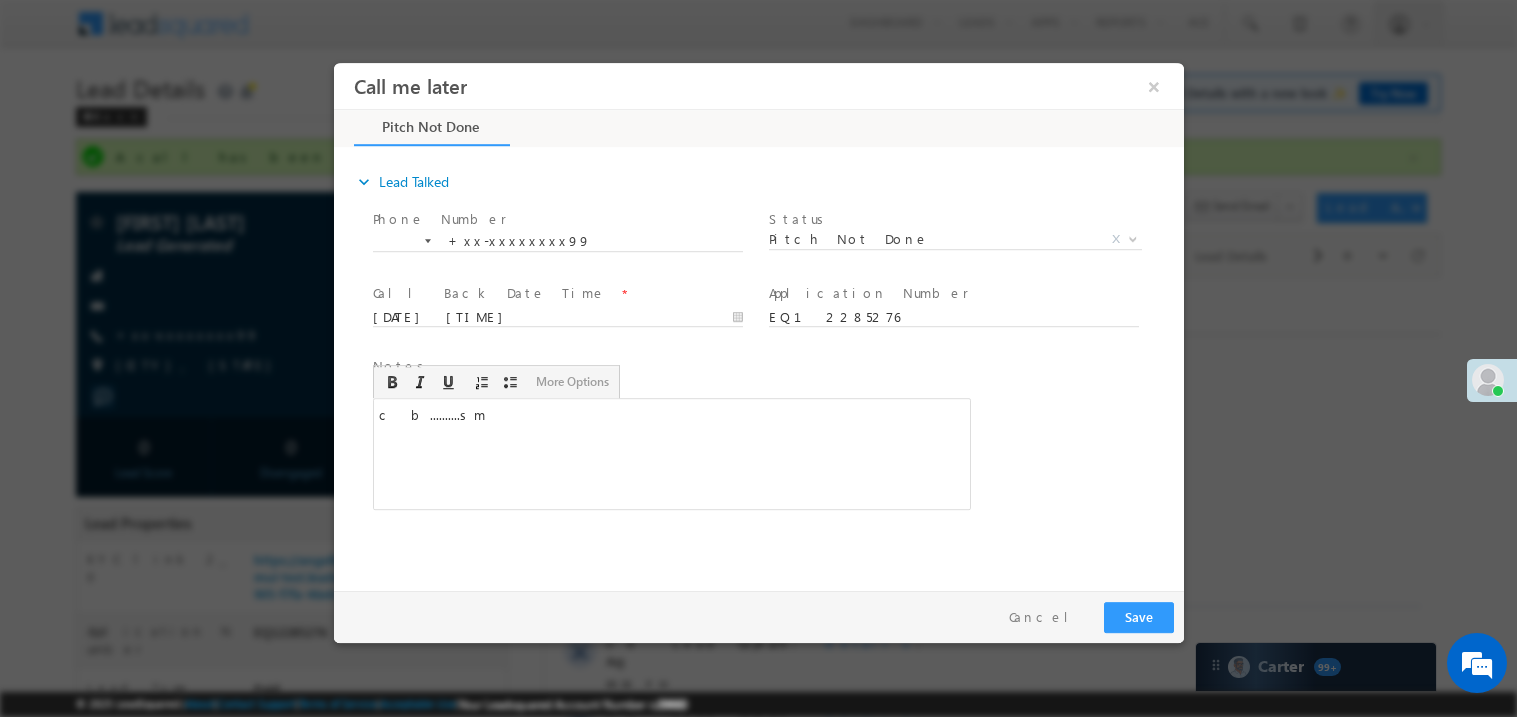 type 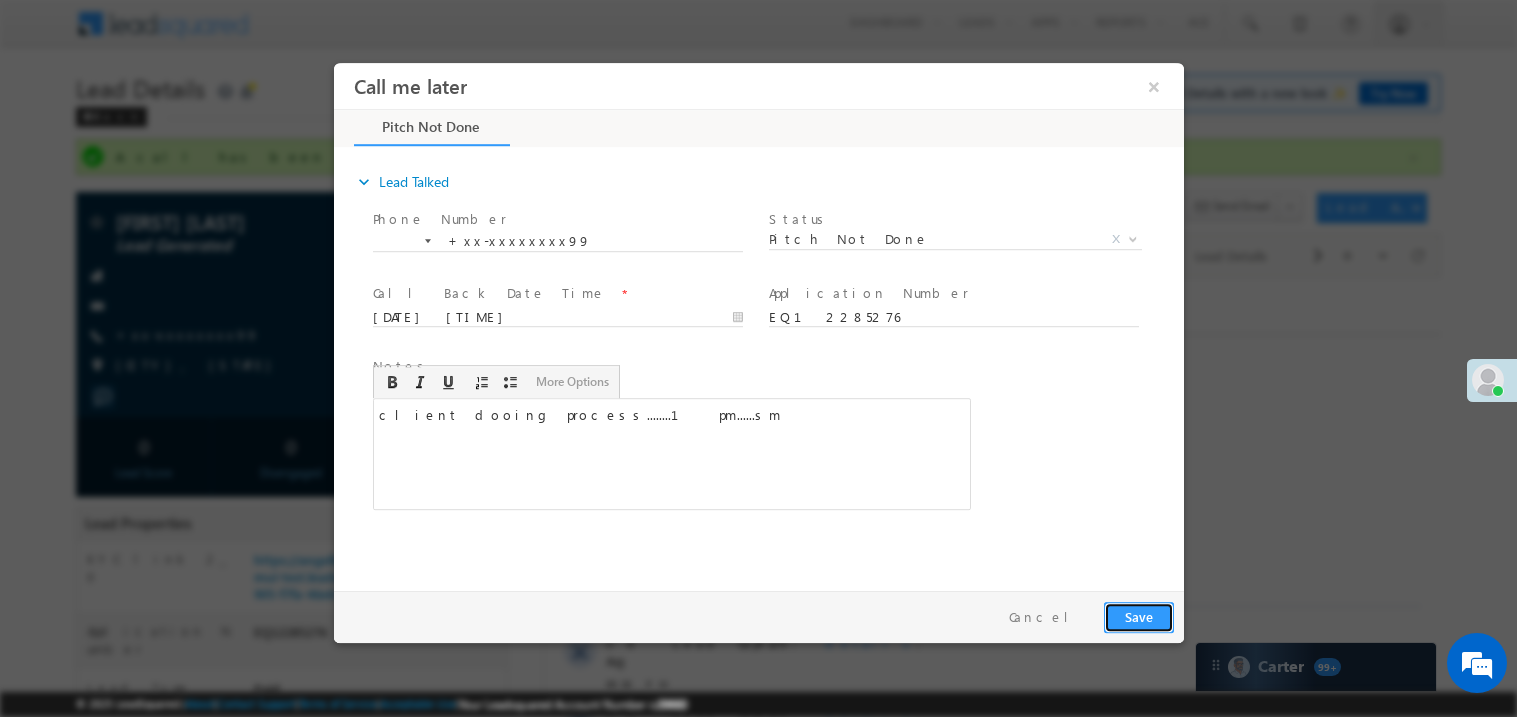 click on "Save" at bounding box center (1138, 616) 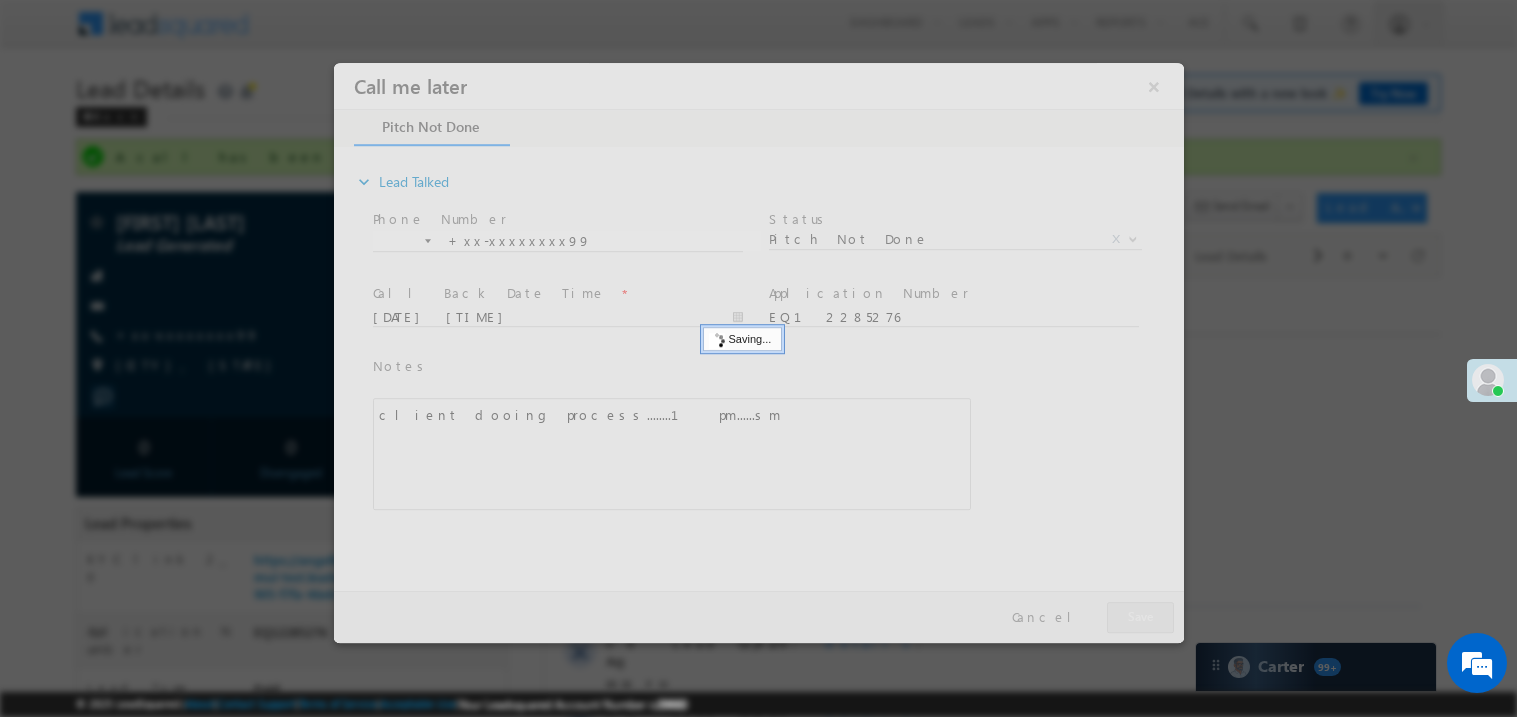 click at bounding box center [758, 352] 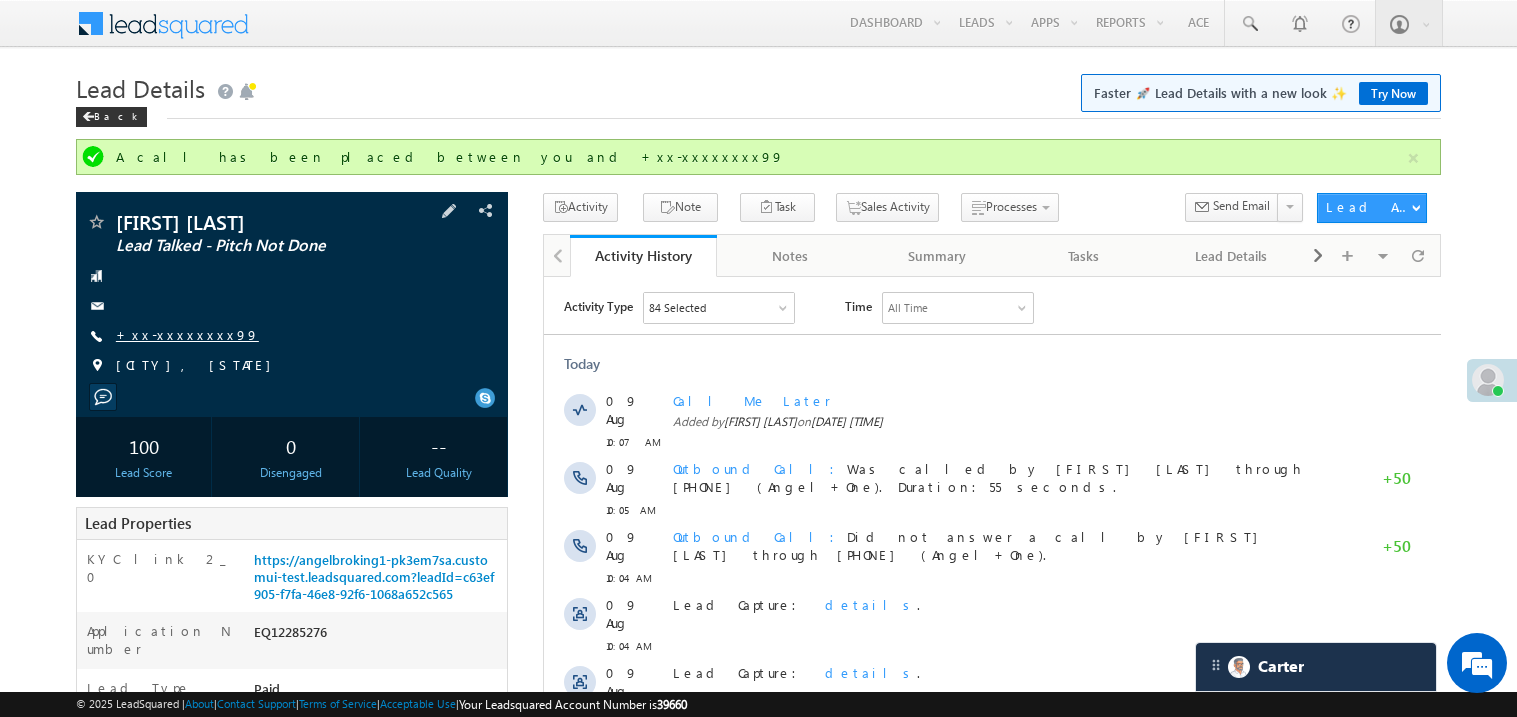 click on "+xx-xxxxxxxx99" at bounding box center (187, 334) 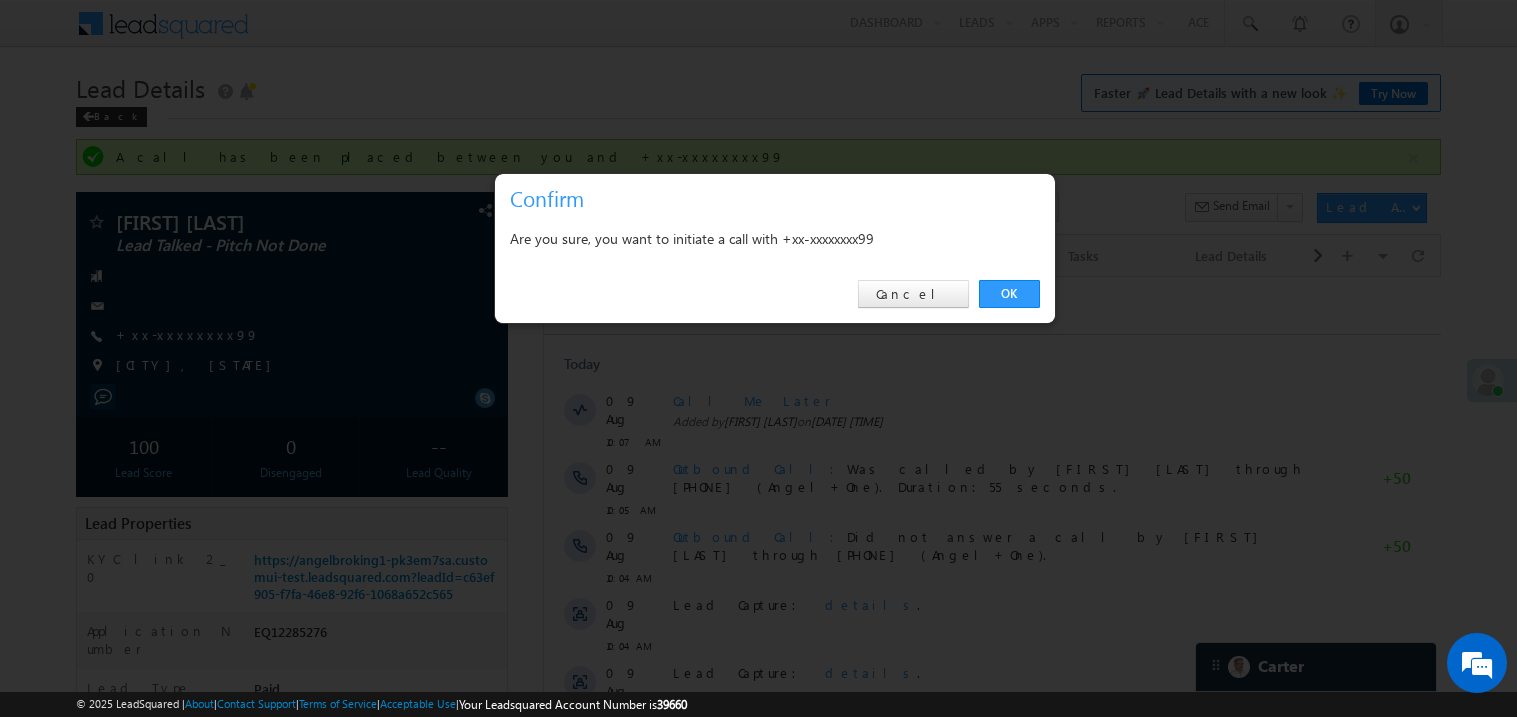 click at bounding box center [758, 358] 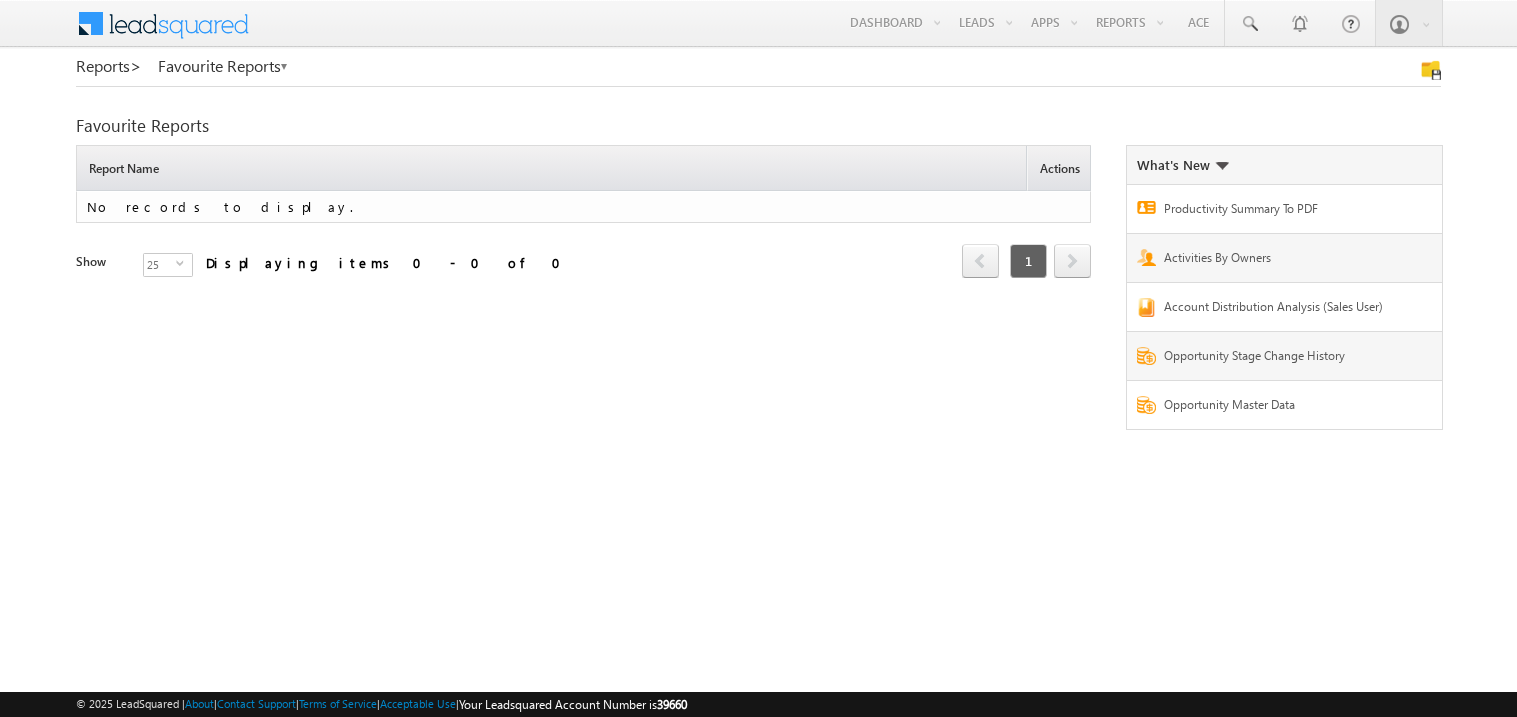 scroll, scrollTop: 0, scrollLeft: 0, axis: both 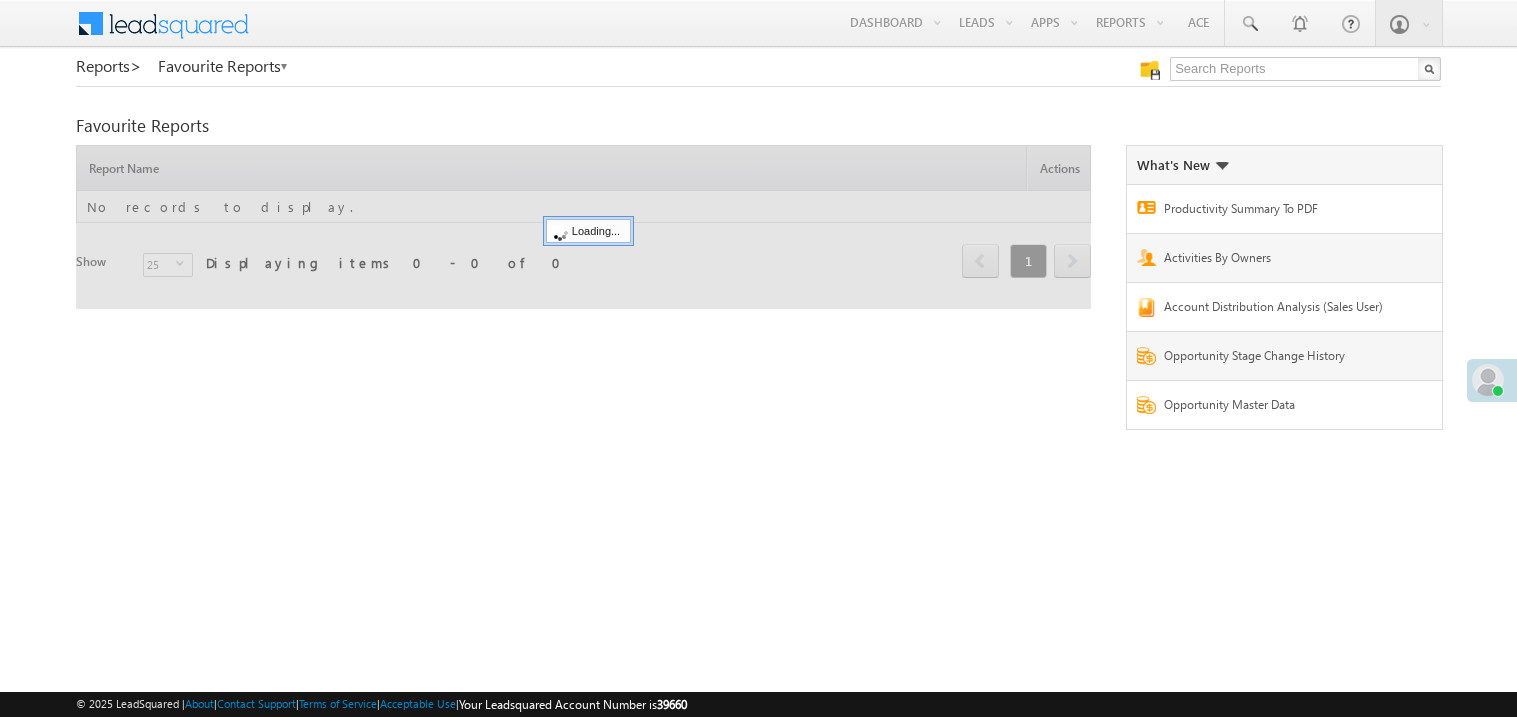 click on "×
Online
Offline
Online
Away
Offline  (Check-Out)
Madhavi Sumit
+91-8369338475
+91-8369338475" at bounding box center (758, 317) 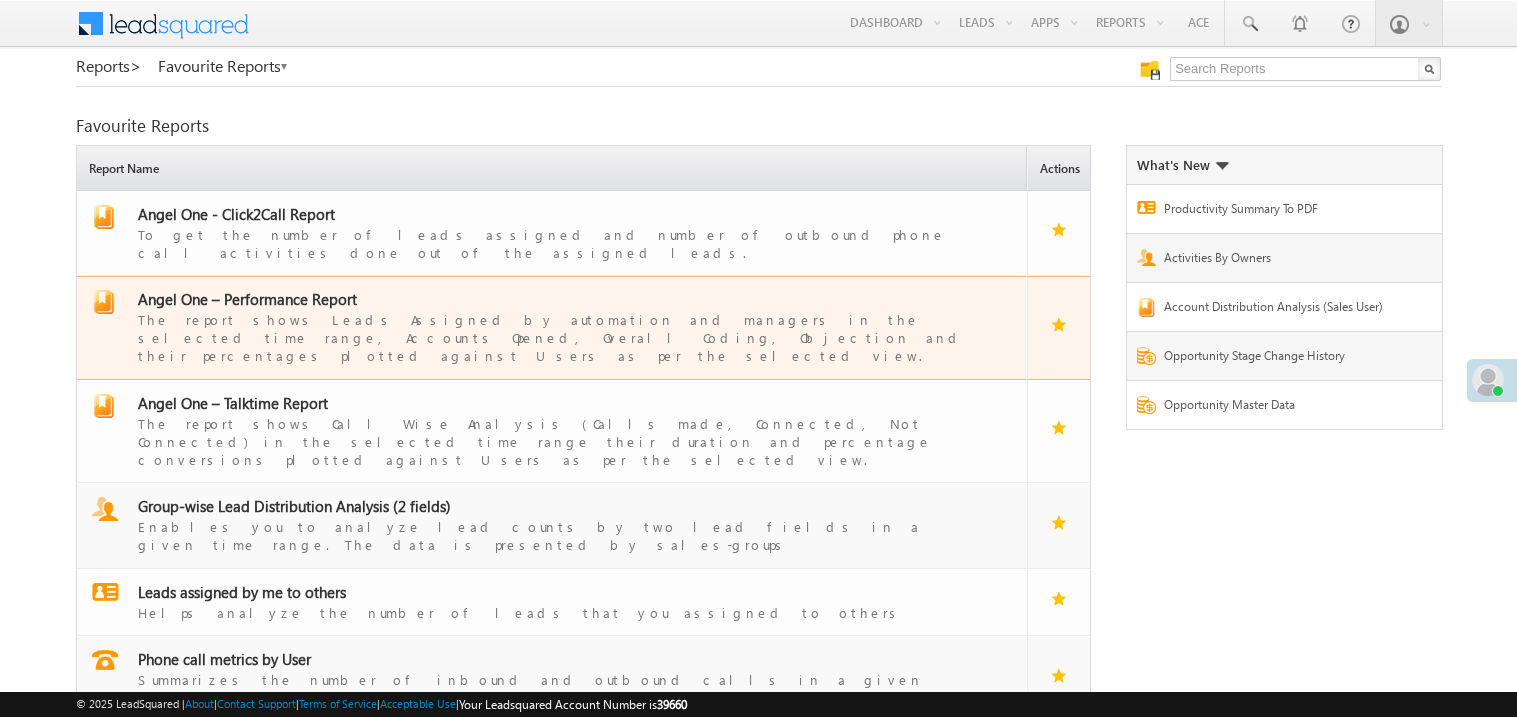 click on "Angel One – Performance Report" at bounding box center [247, 299] 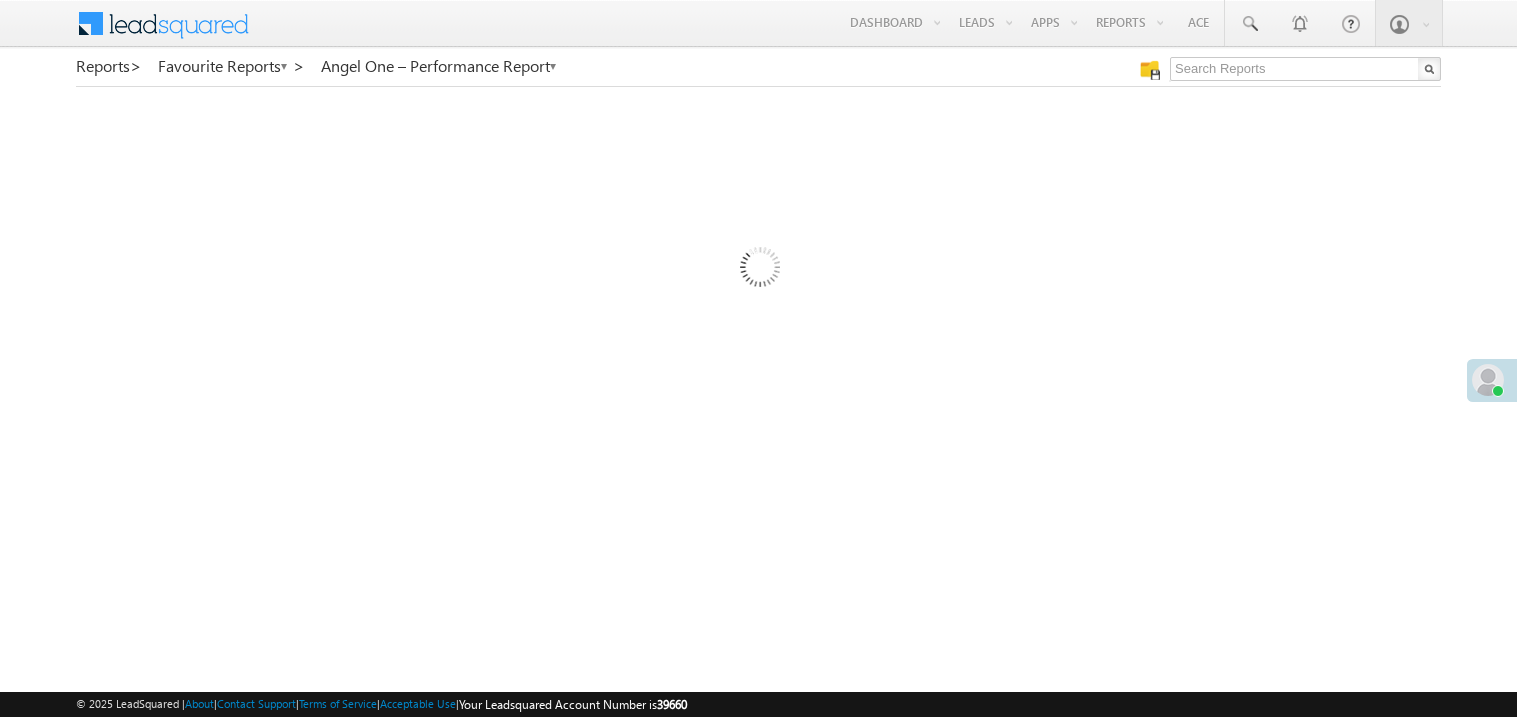 scroll, scrollTop: 0, scrollLeft: 0, axis: both 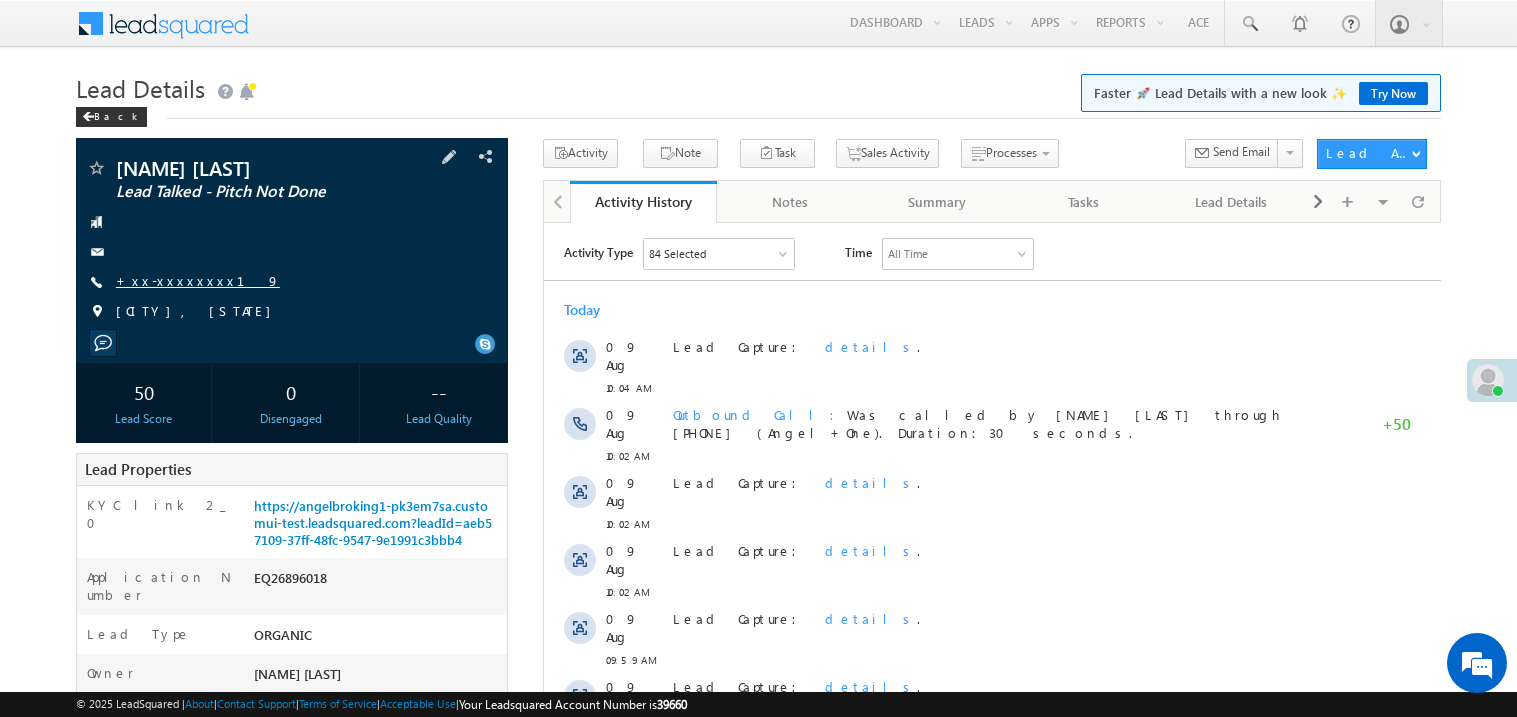click on "+xx-xxxxxxxx19" at bounding box center (198, 280) 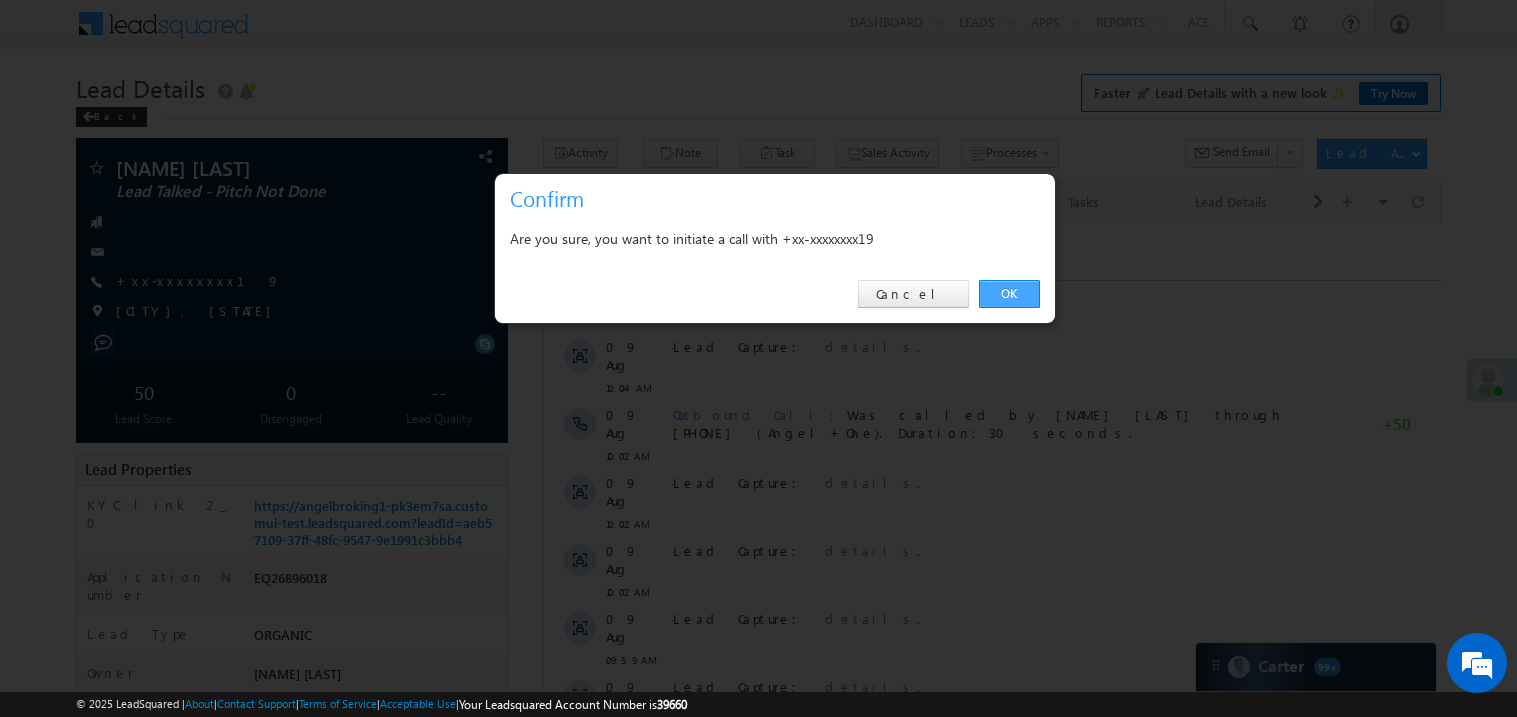 click on "OK" at bounding box center [1009, 294] 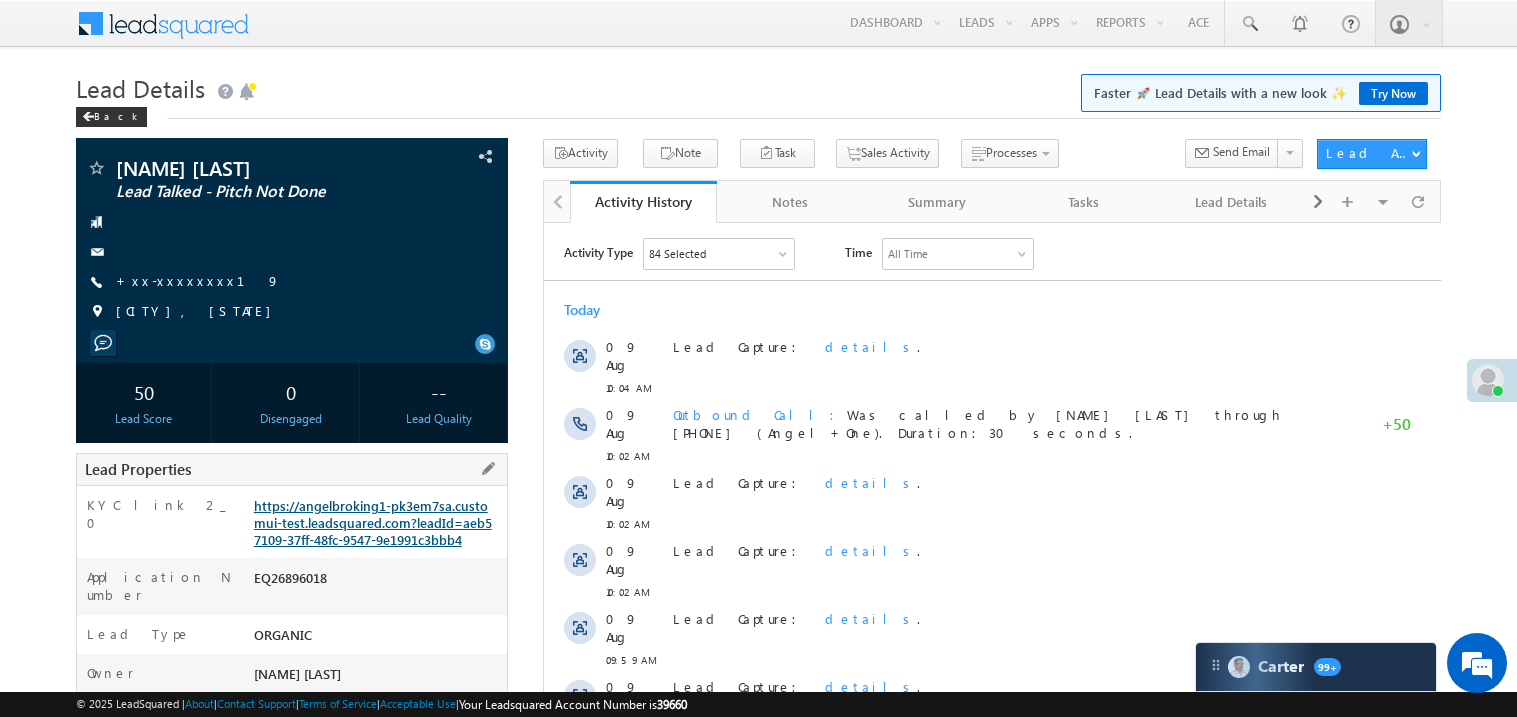 click on "Lead Properties" at bounding box center (292, 469) 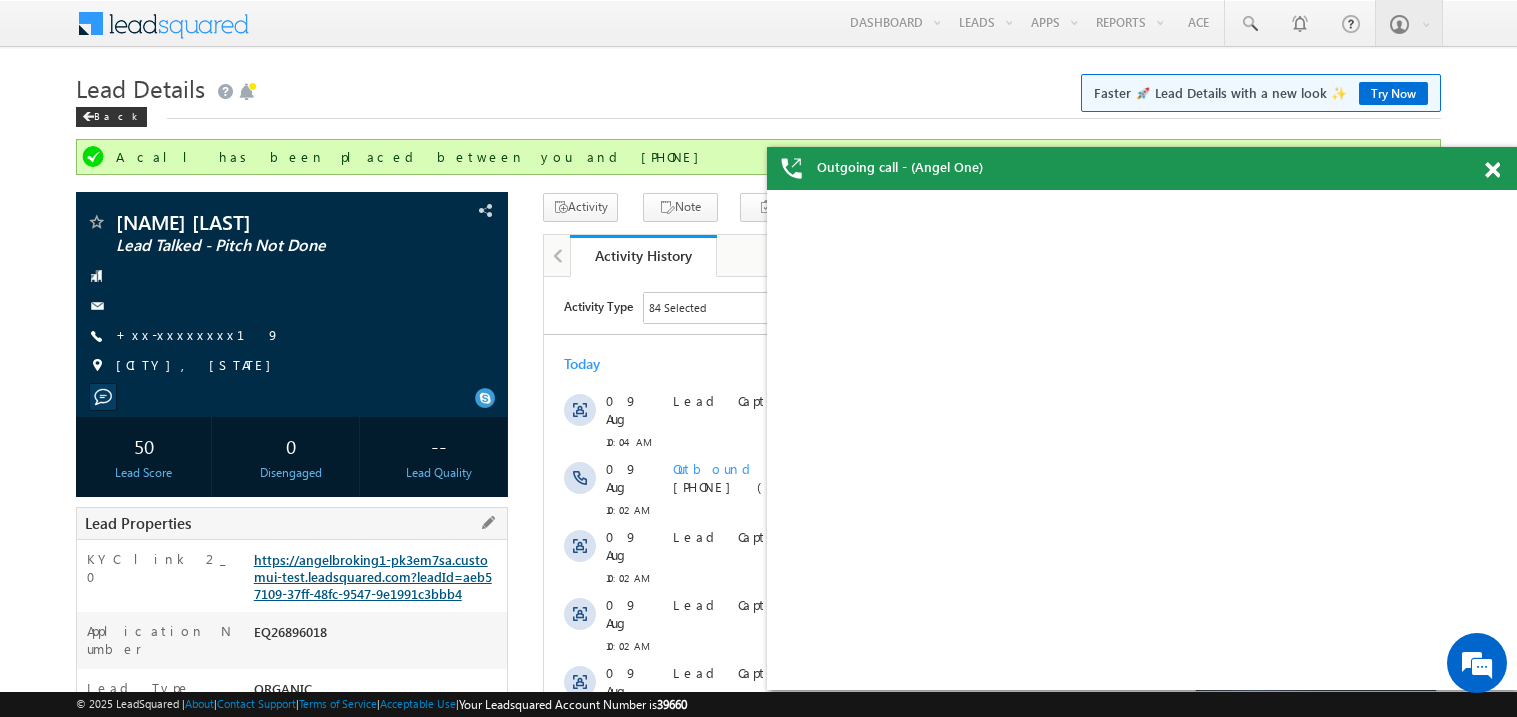 scroll, scrollTop: 0, scrollLeft: 0, axis: both 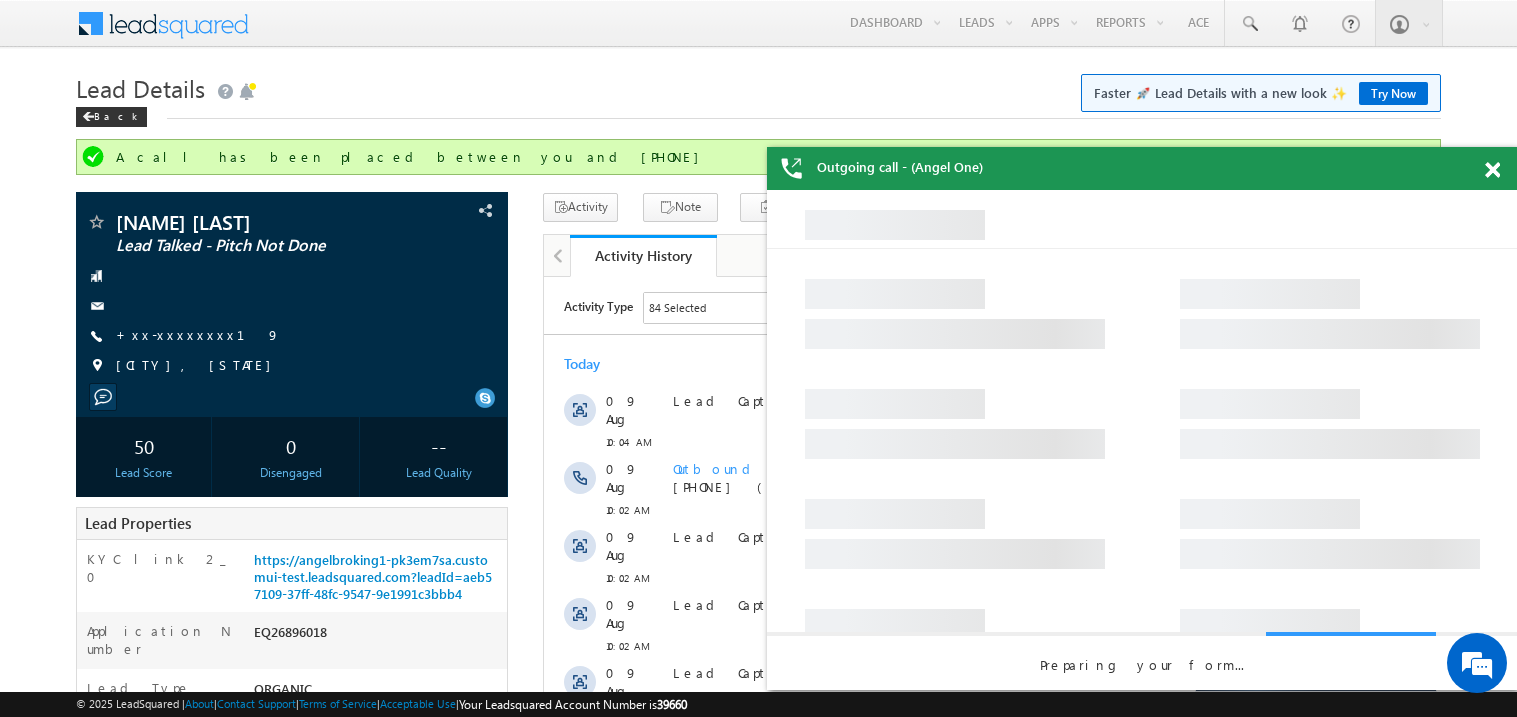 click at bounding box center [1492, 170] 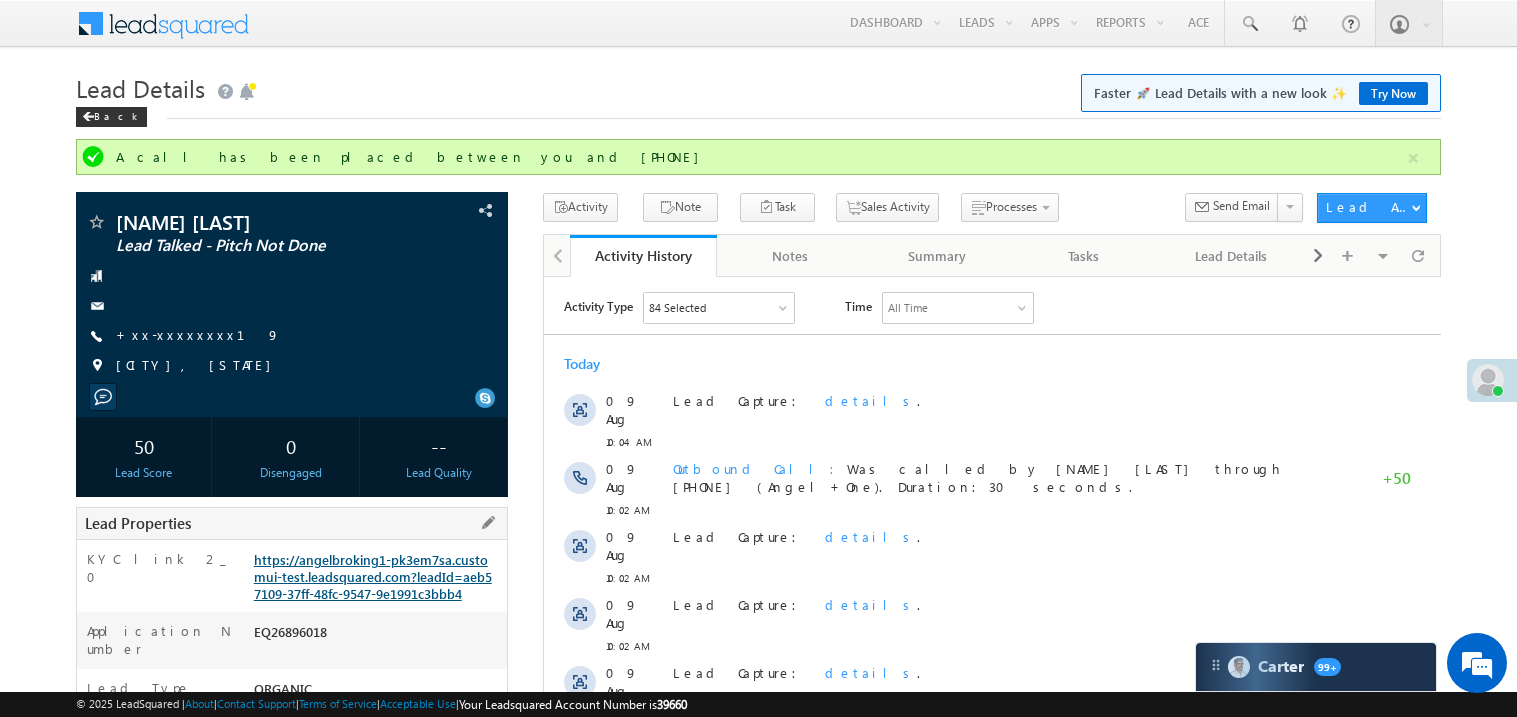 click on "https://angelbroking1-pk3em7sa.customui-test.leadsquared.com?leadId=aeb57109-37ff-48fc-9547-9e1991c3bbb4" at bounding box center [373, 576] 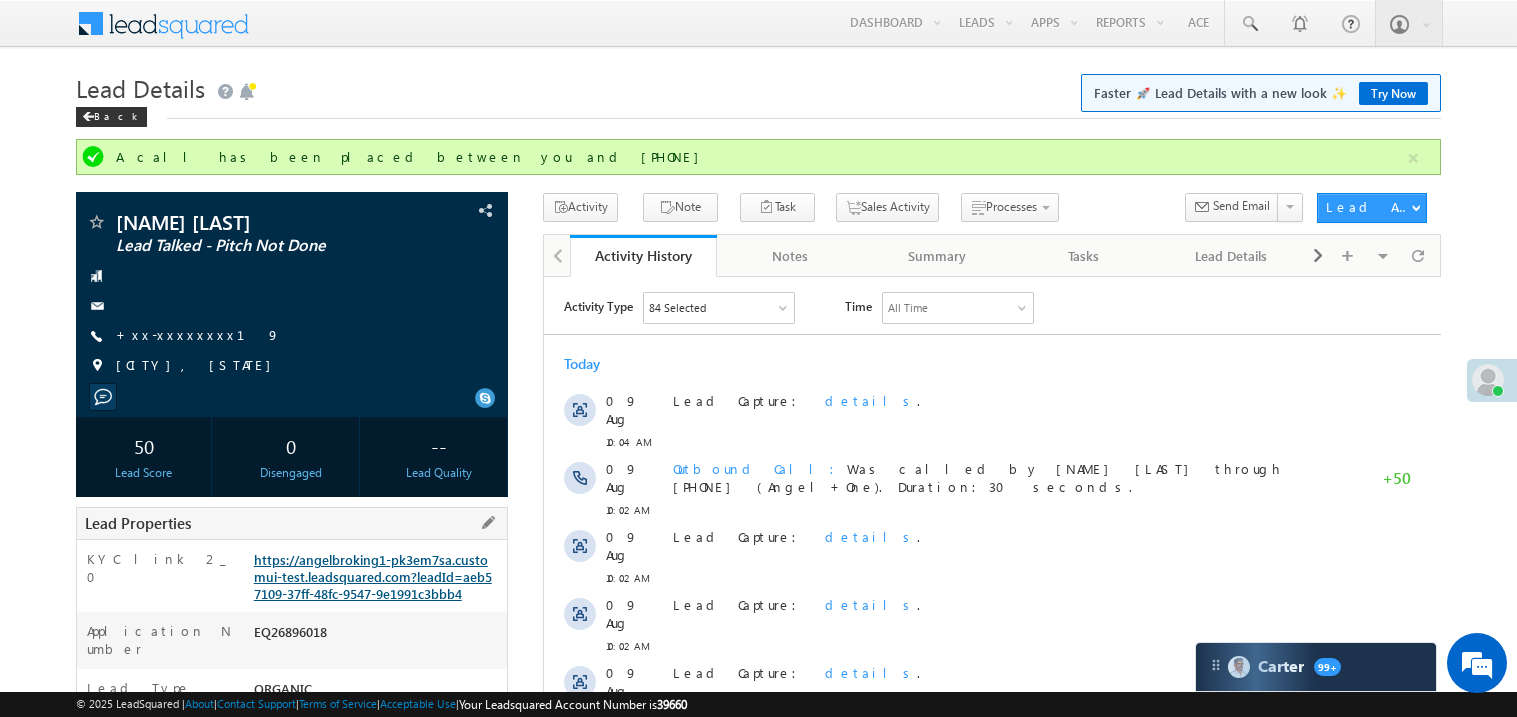 scroll, scrollTop: 0, scrollLeft: 0, axis: both 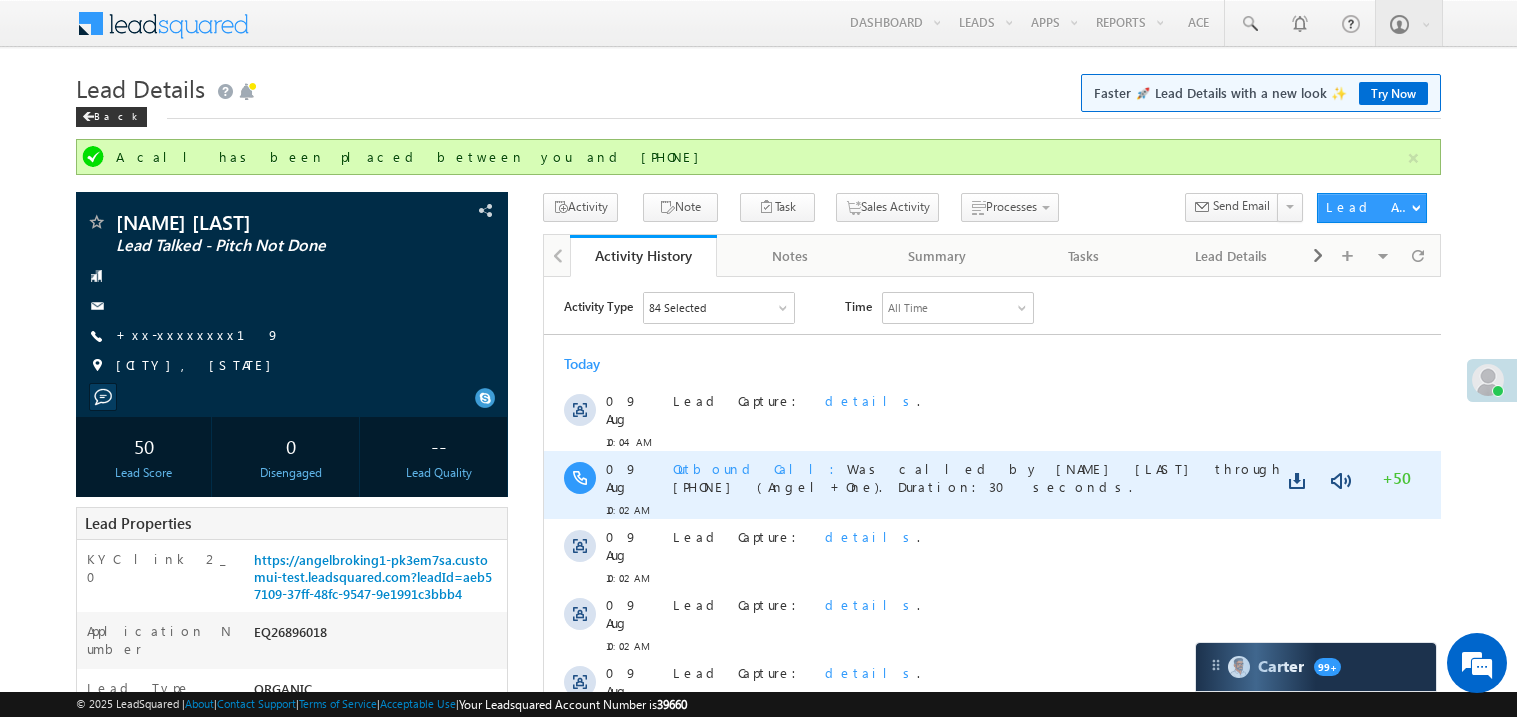 click on "Outbound Call
Was called by [NAME] [LAST] through [PHONE] (Angel+One). Duration:30 seconds." at bounding box center [1001, 484] 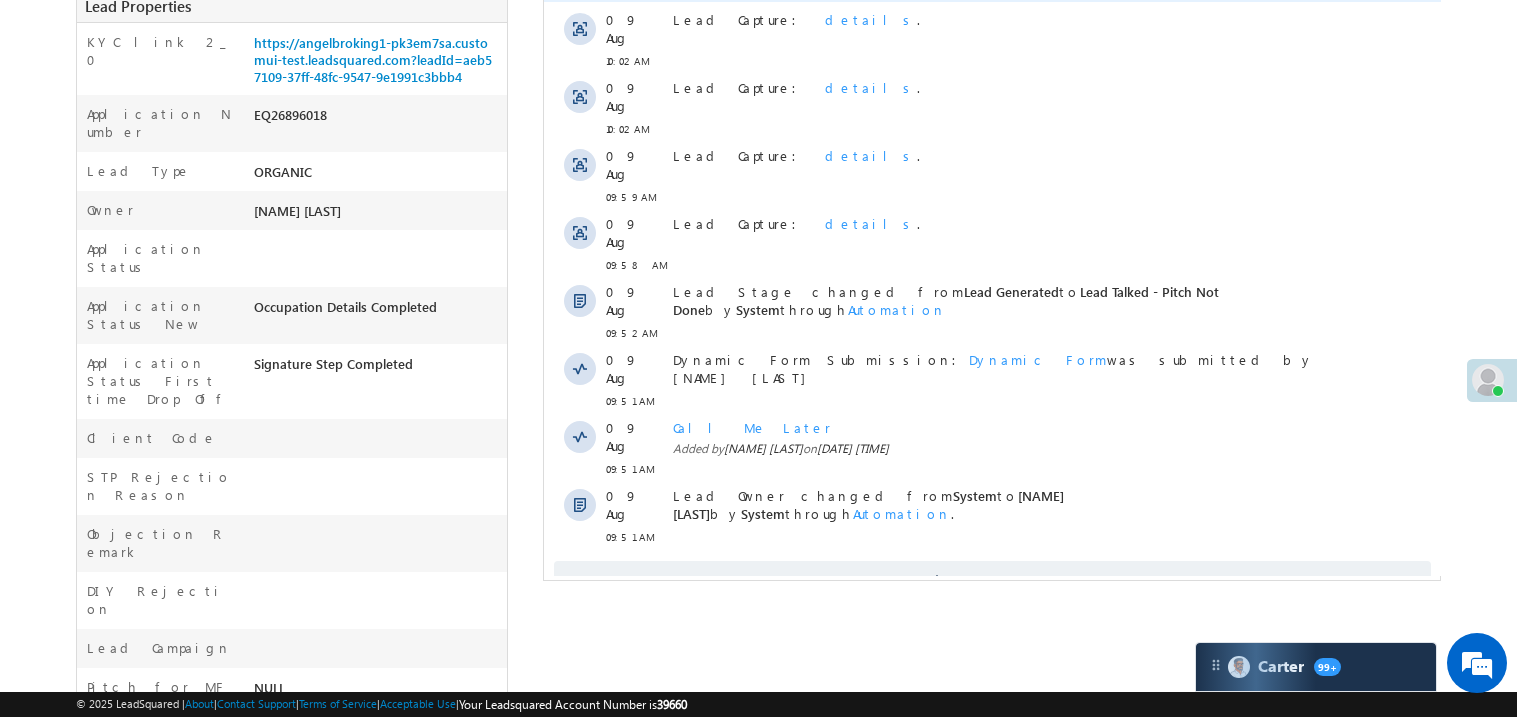 scroll, scrollTop: 519, scrollLeft: 0, axis: vertical 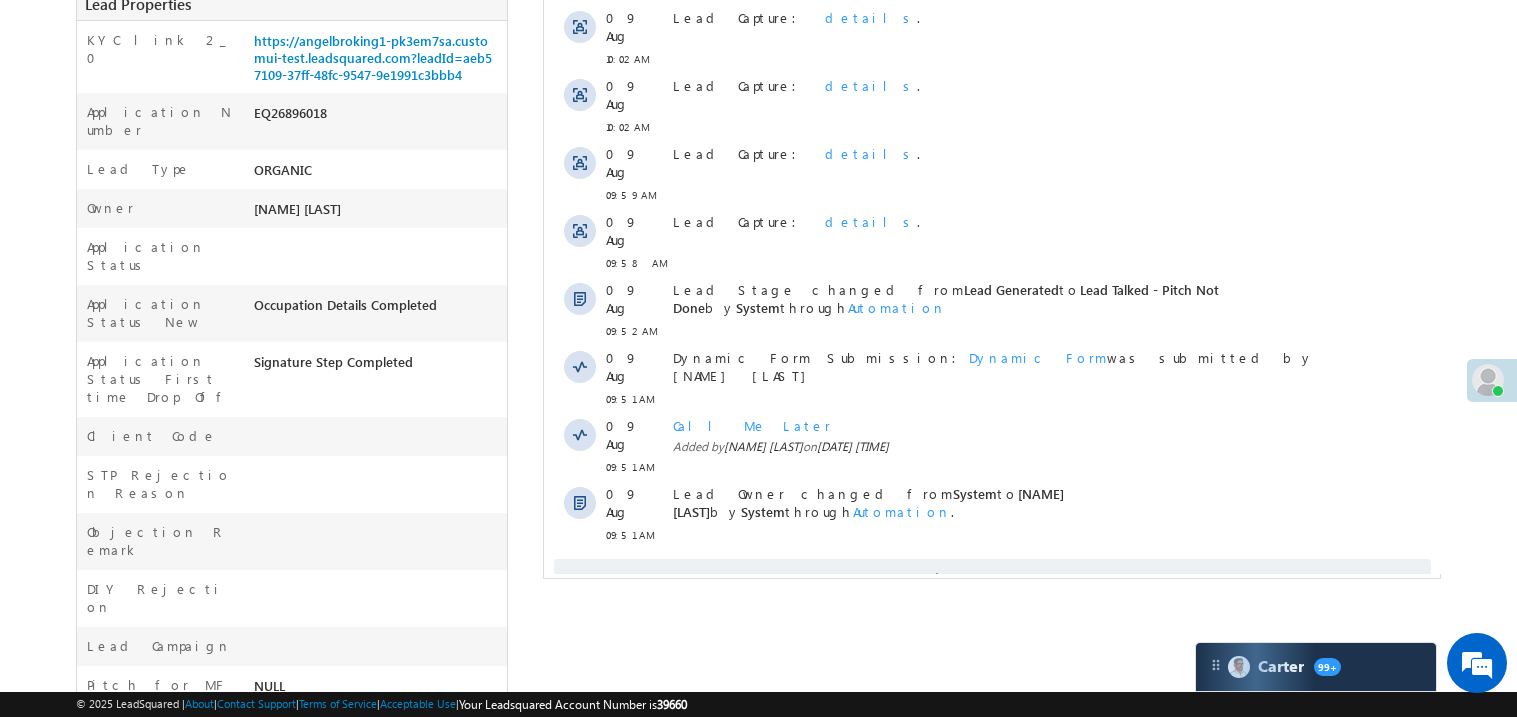 click on "Show More" at bounding box center (991, 579) 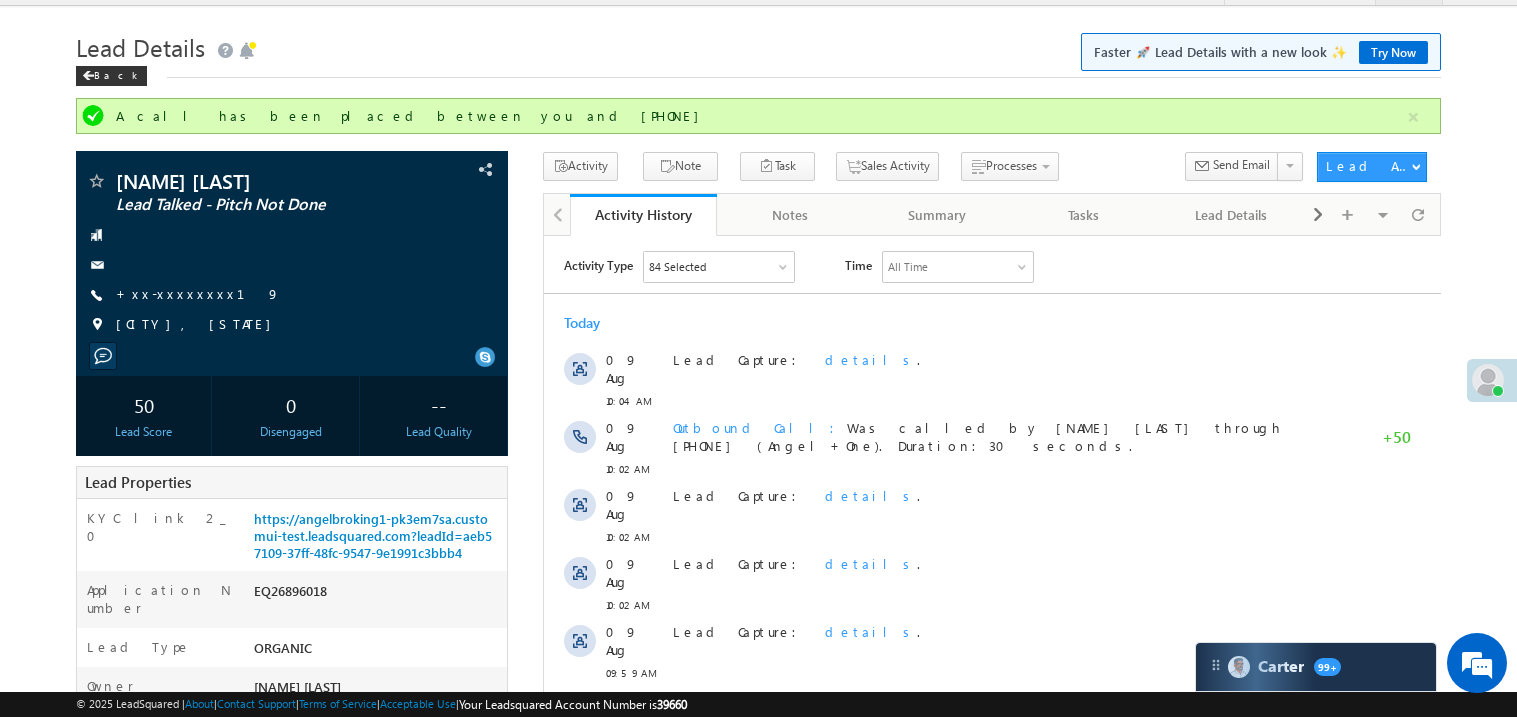 scroll, scrollTop: 0, scrollLeft: 0, axis: both 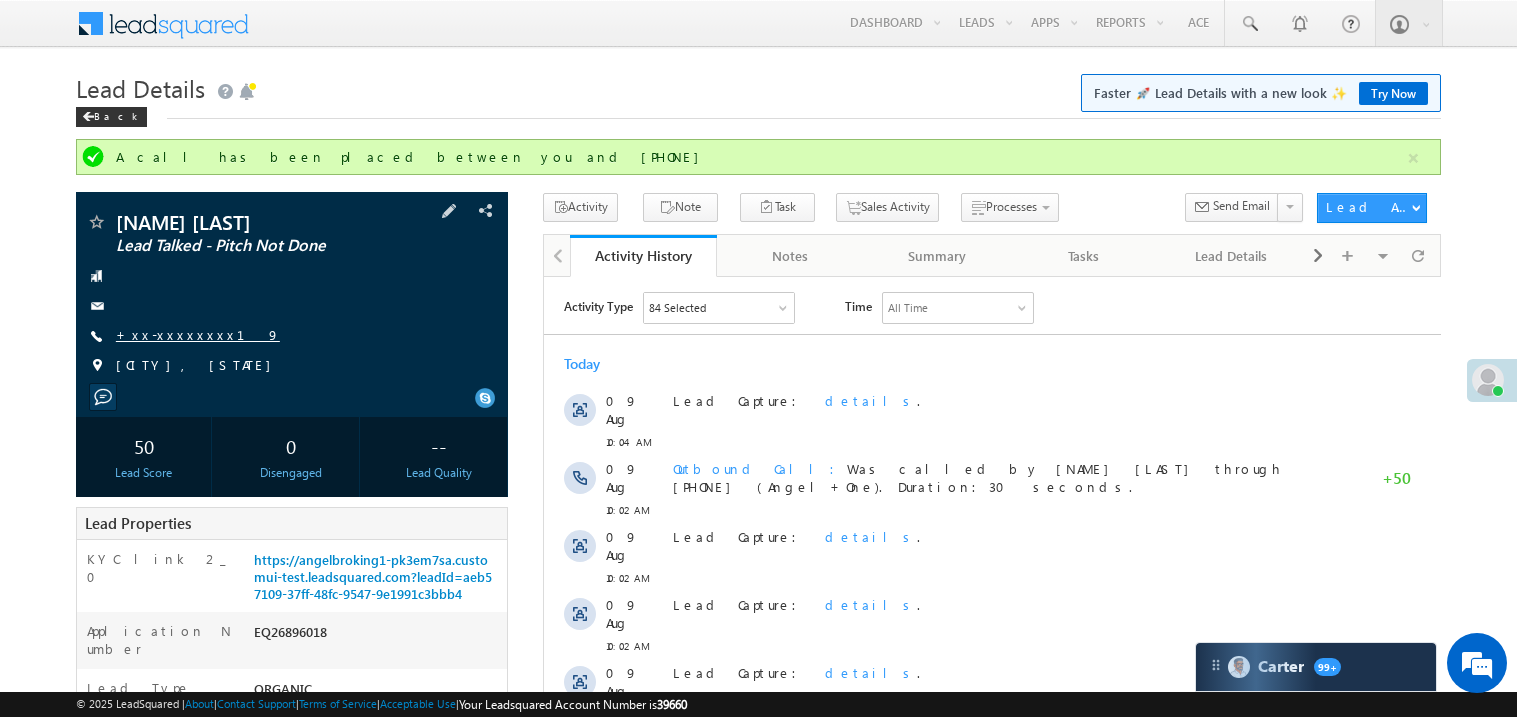 click on "+xx-xxxxxxxx19" at bounding box center (198, 334) 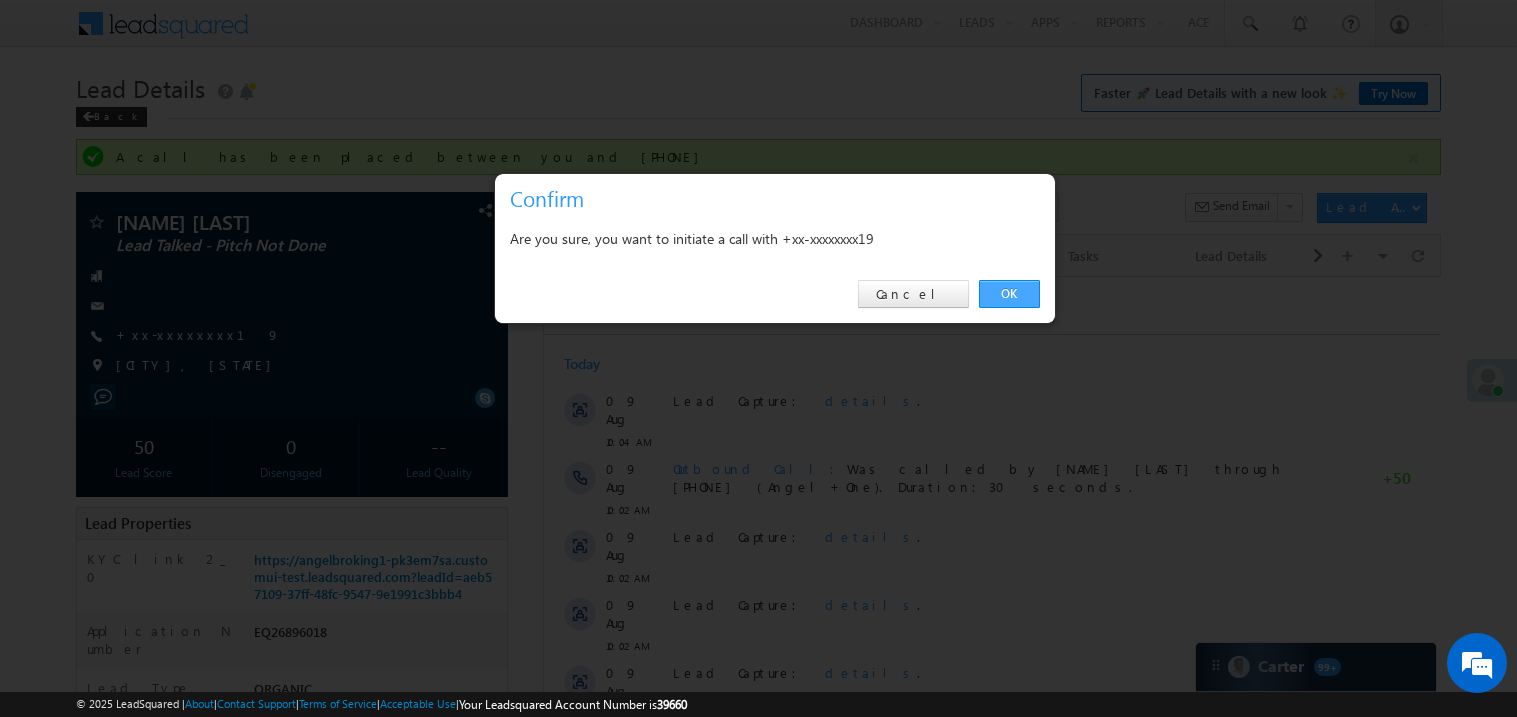 click on "OK" at bounding box center [1009, 294] 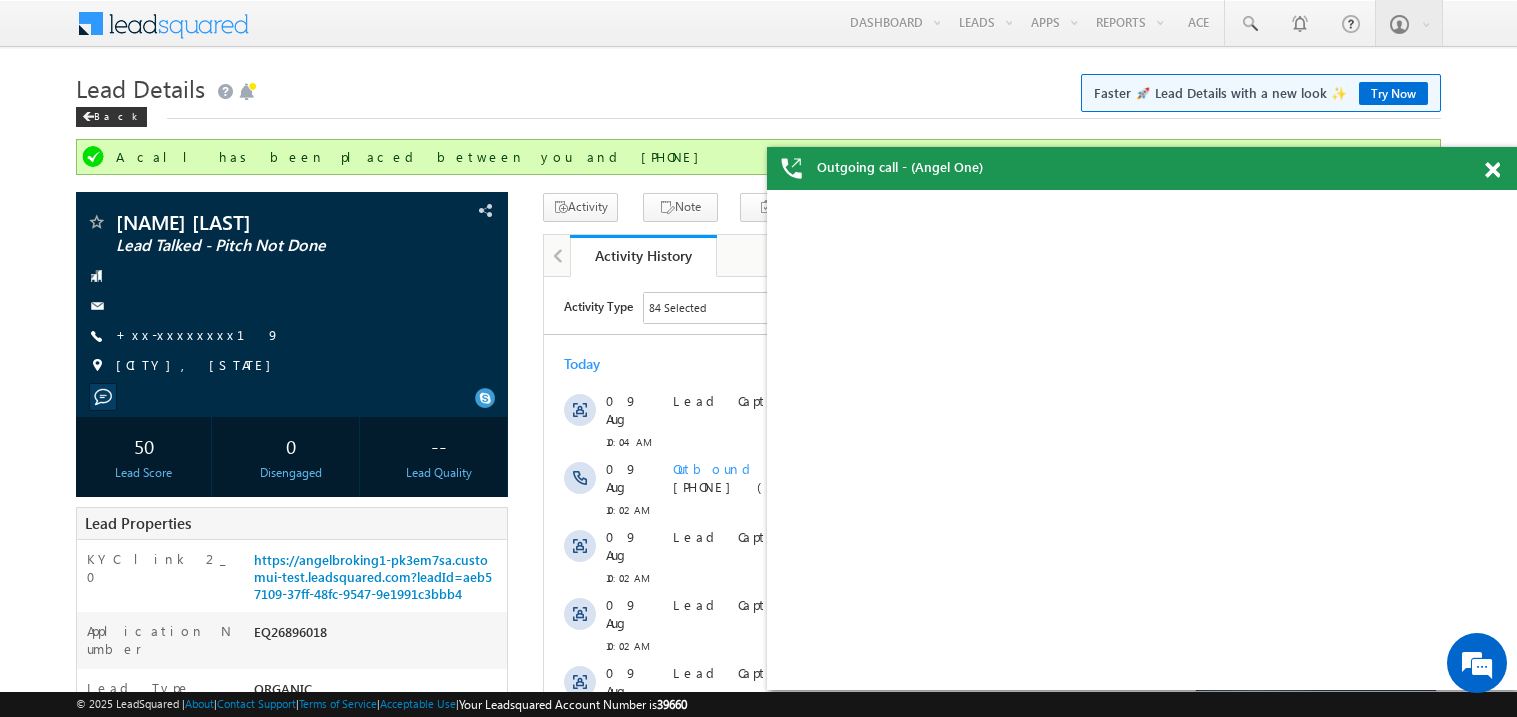 scroll, scrollTop: 0, scrollLeft: 0, axis: both 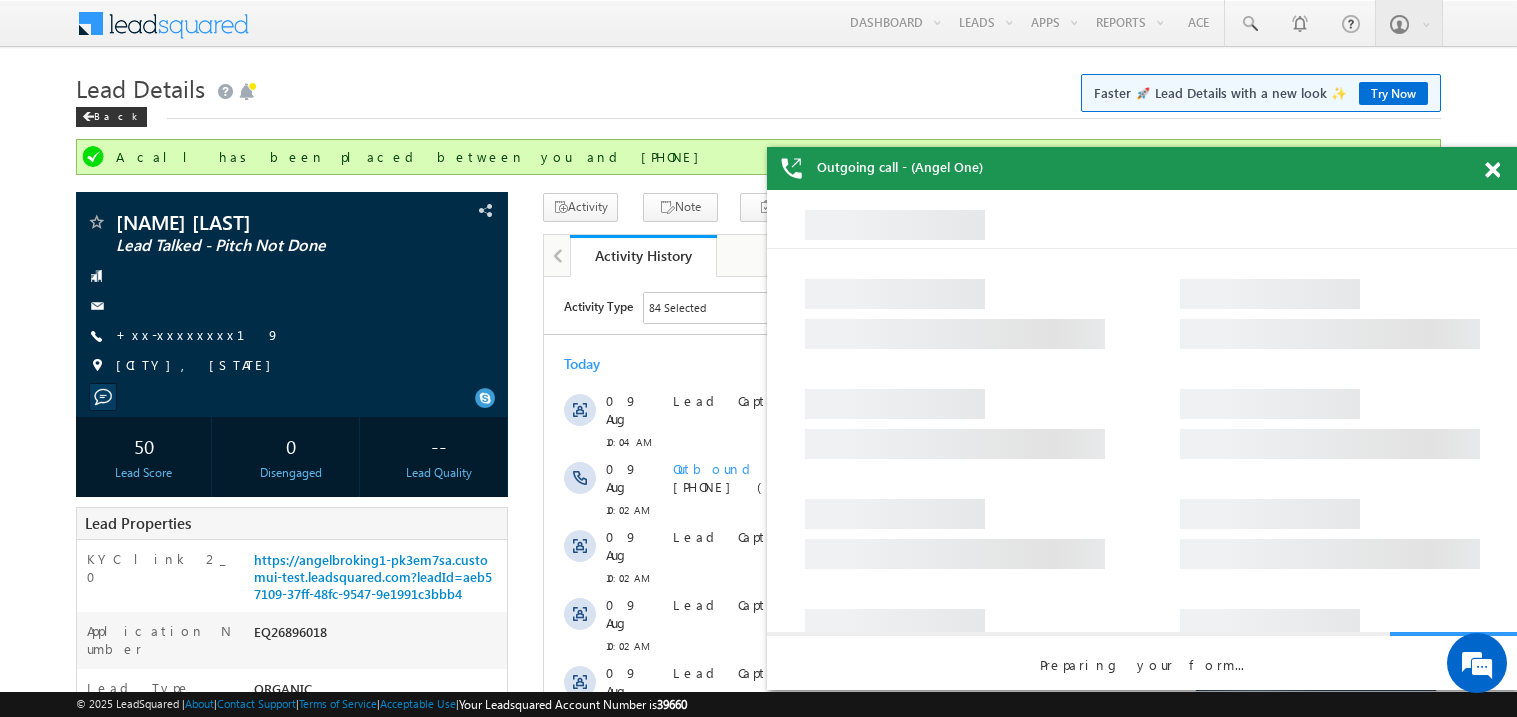 click at bounding box center (1492, 170) 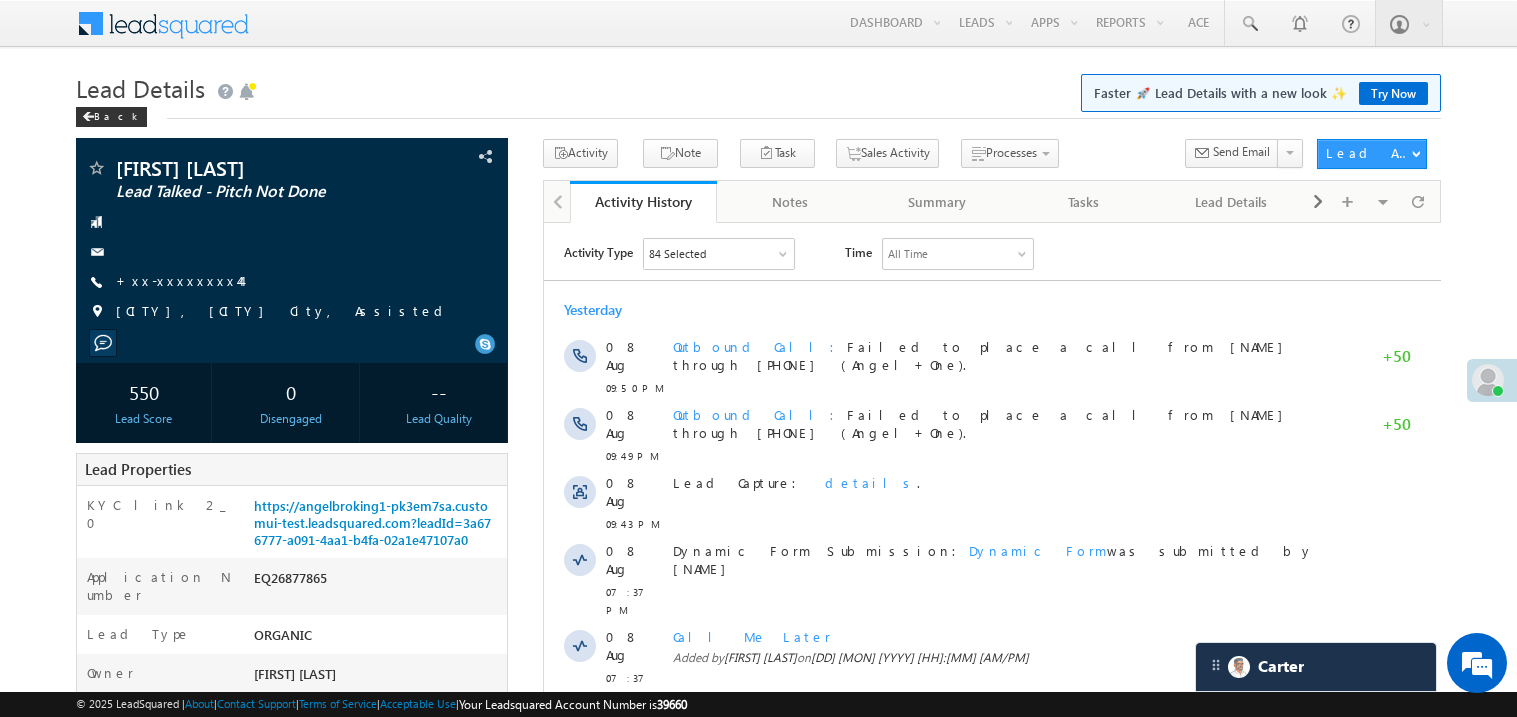 scroll, scrollTop: 0, scrollLeft: 0, axis: both 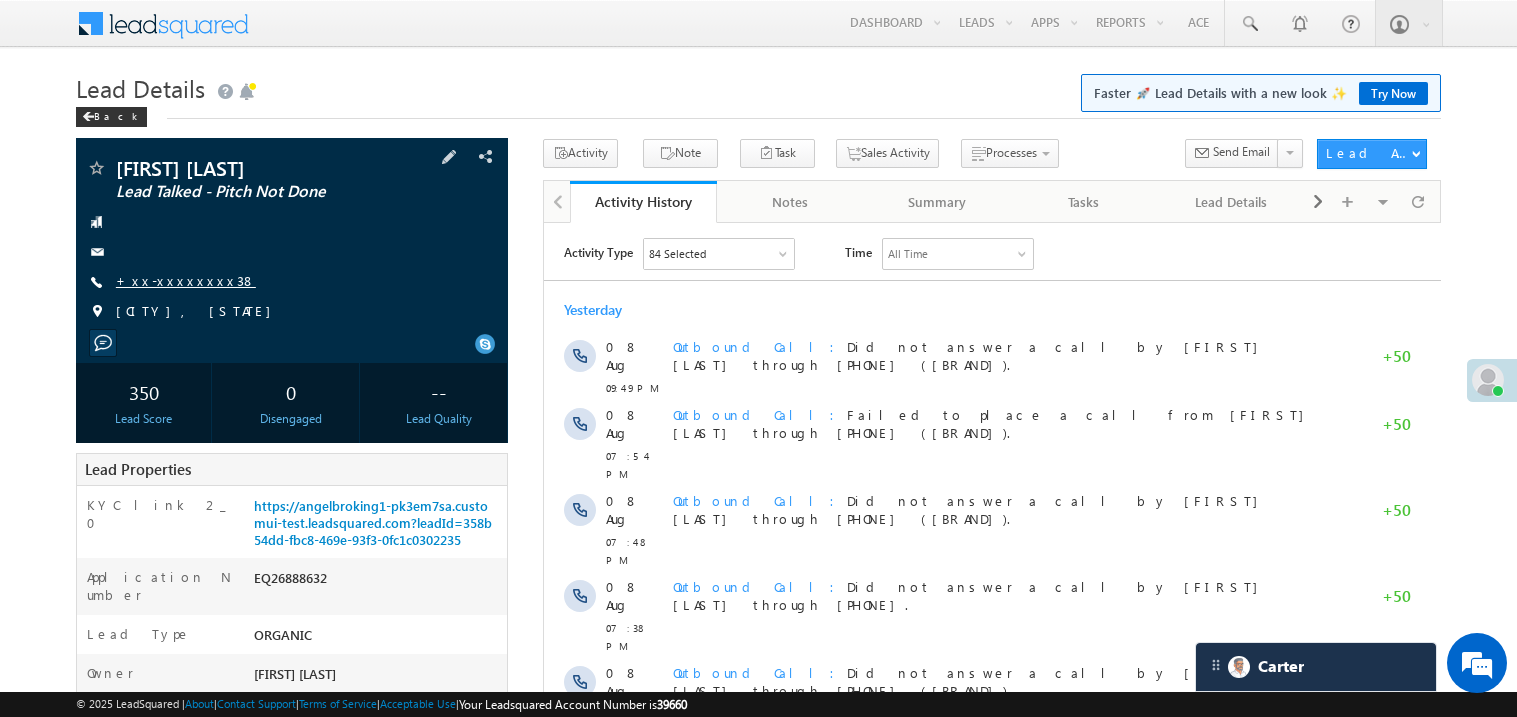 click on "+xx-xxxxxxxx38" at bounding box center (186, 280) 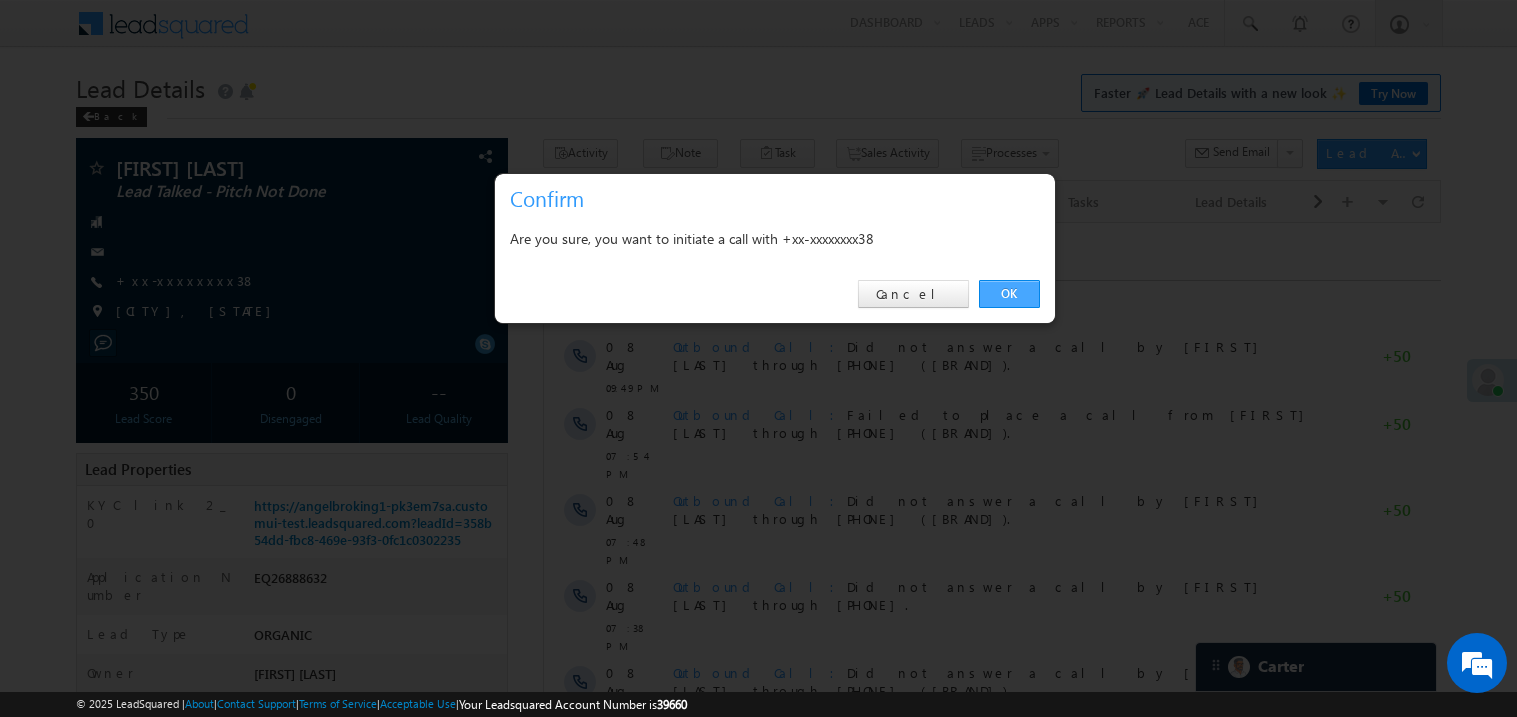 click on "OK" at bounding box center [1009, 294] 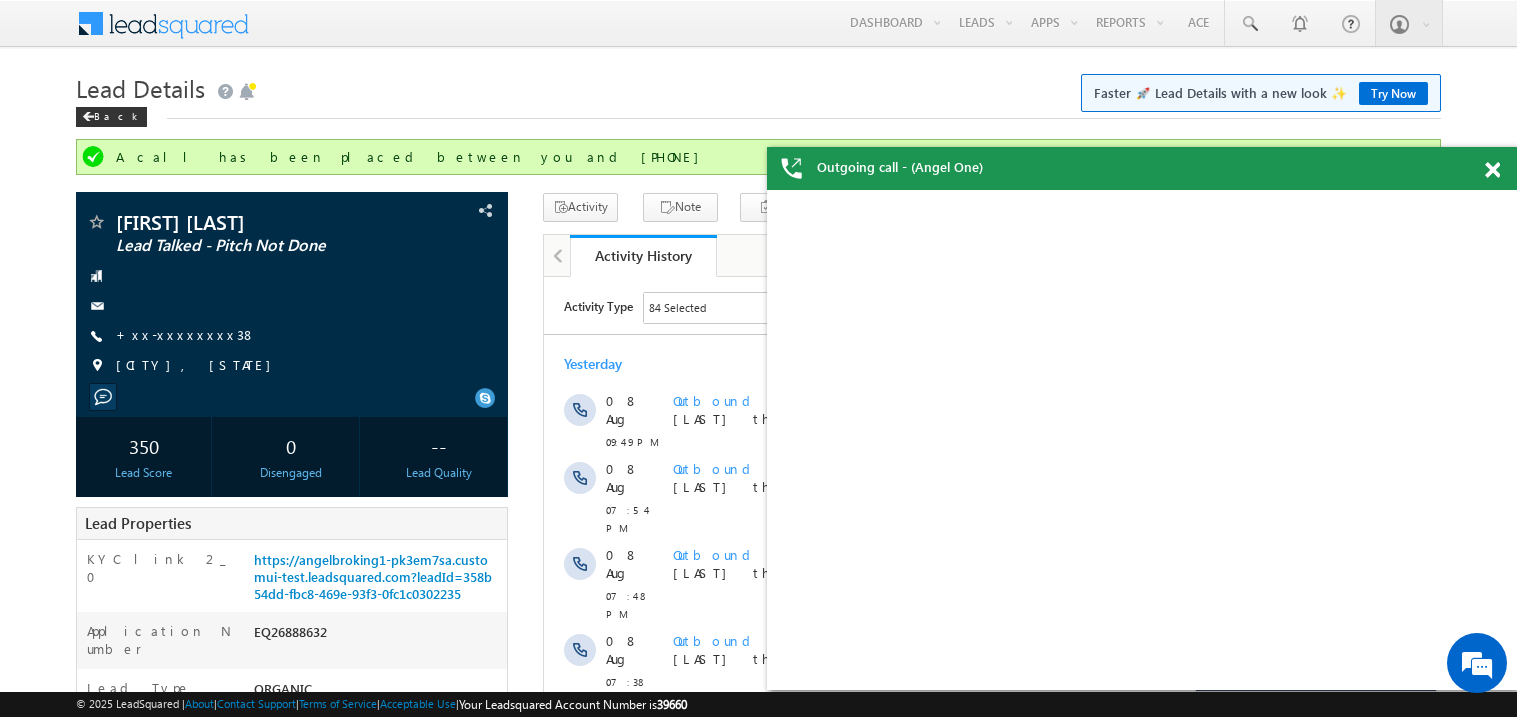 scroll, scrollTop: 0, scrollLeft: 0, axis: both 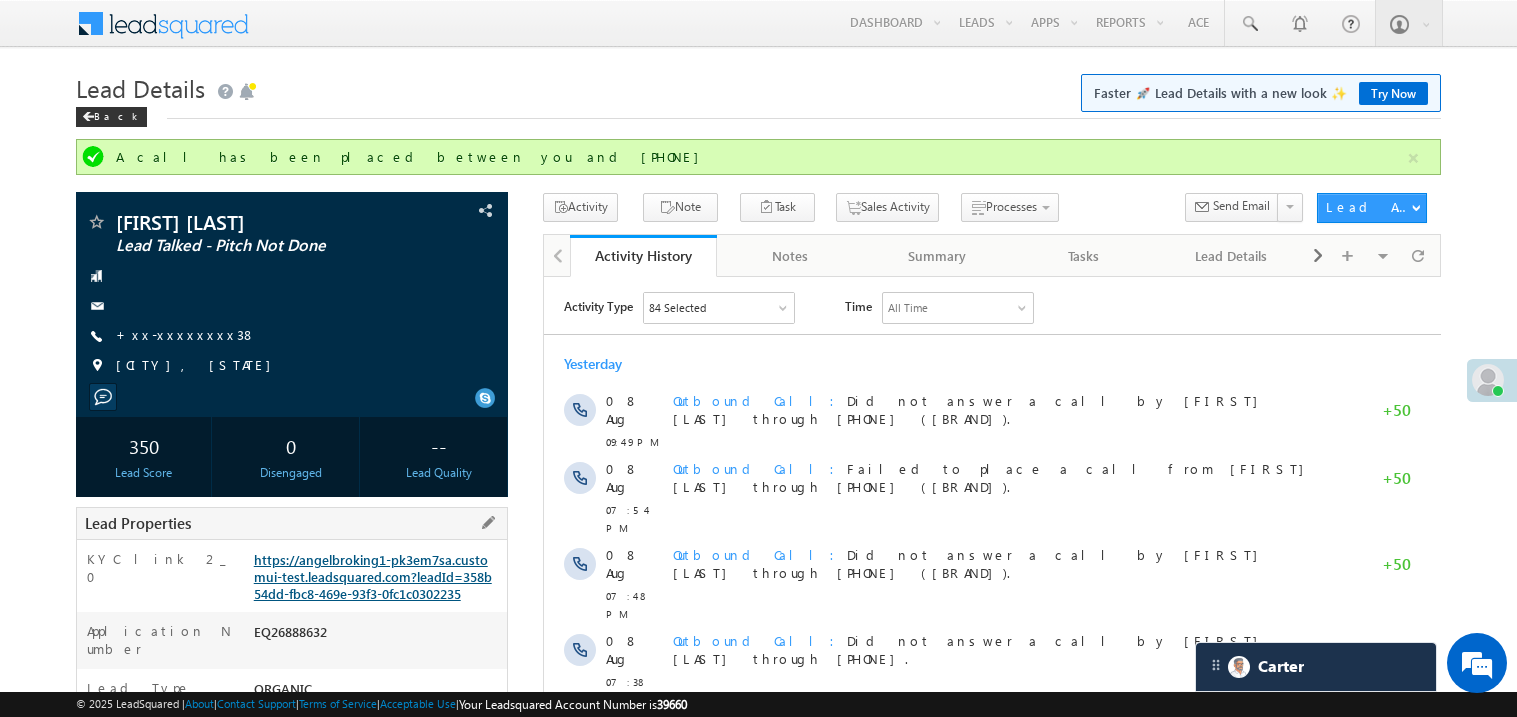 click on "https://angelbroking1-pk3em7sa.customui-test.leadsquared.com?leadId=358b54dd-fbc8-469e-93f3-0fc1c0302235" at bounding box center (373, 576) 